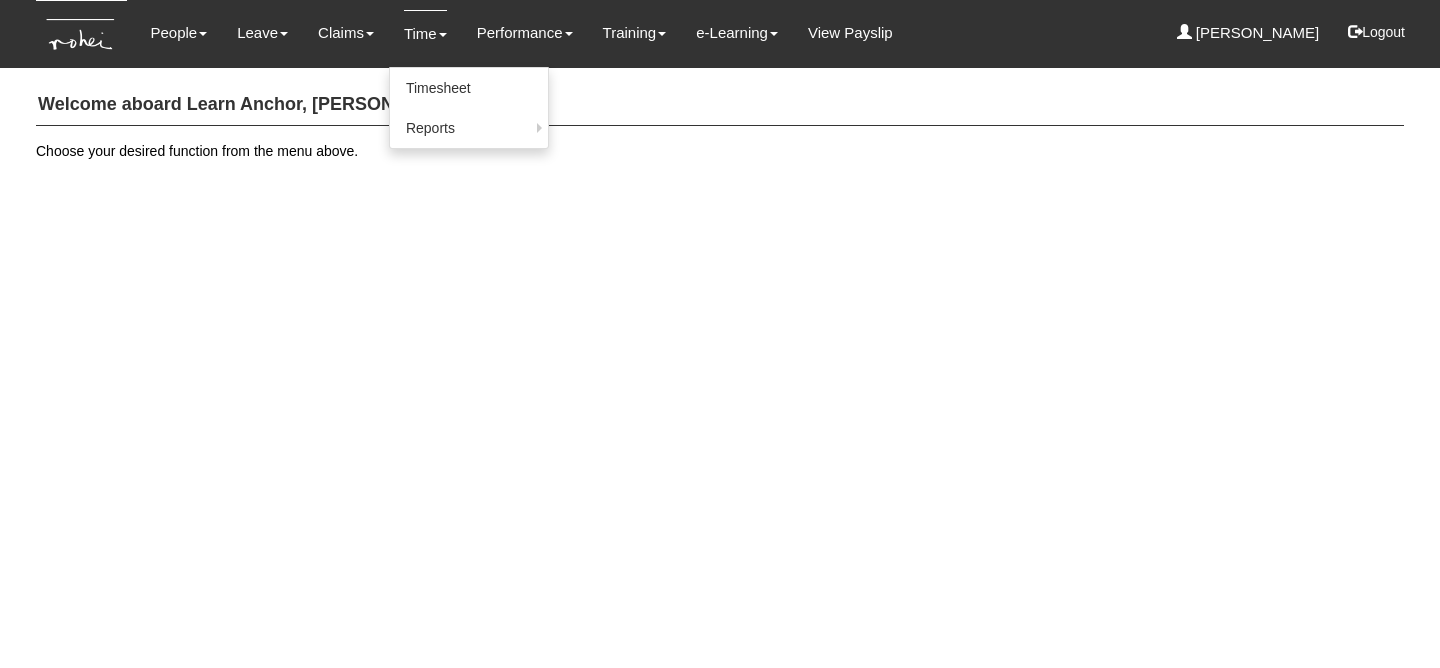 scroll, scrollTop: 0, scrollLeft: 0, axis: both 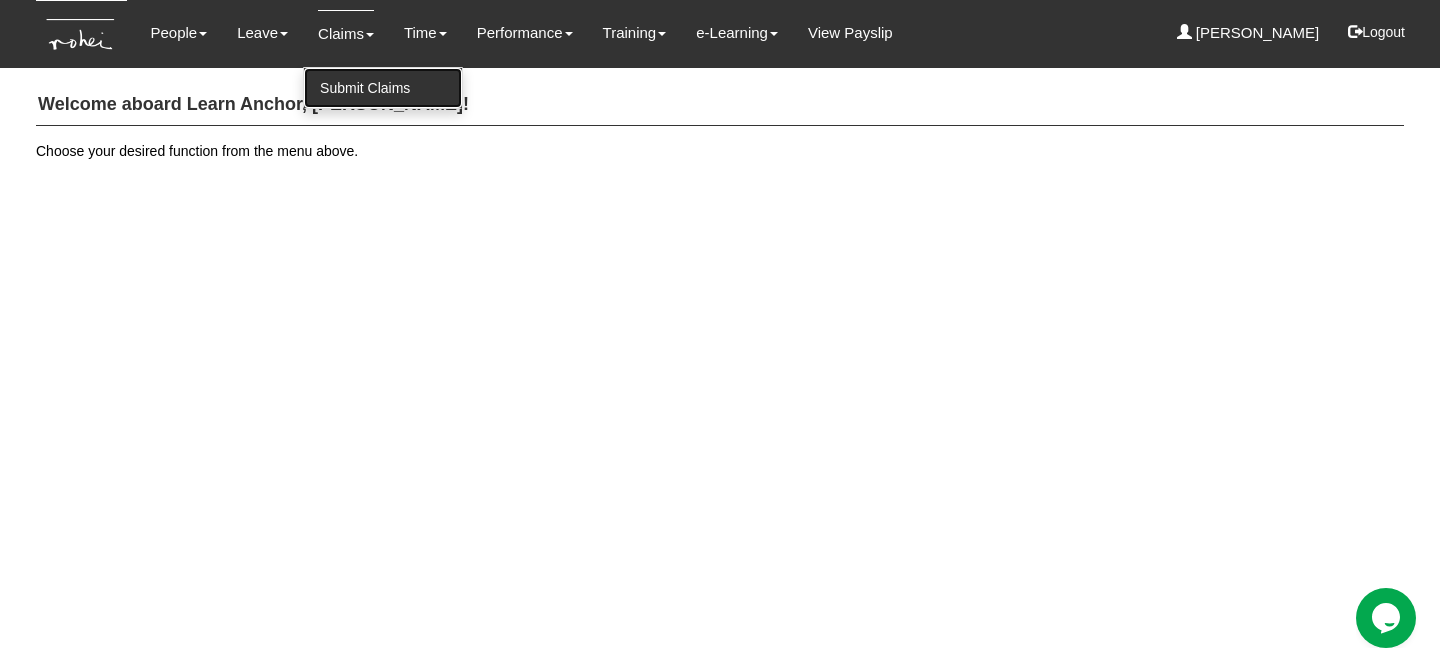 click on "Submit Claims" at bounding box center (383, 88) 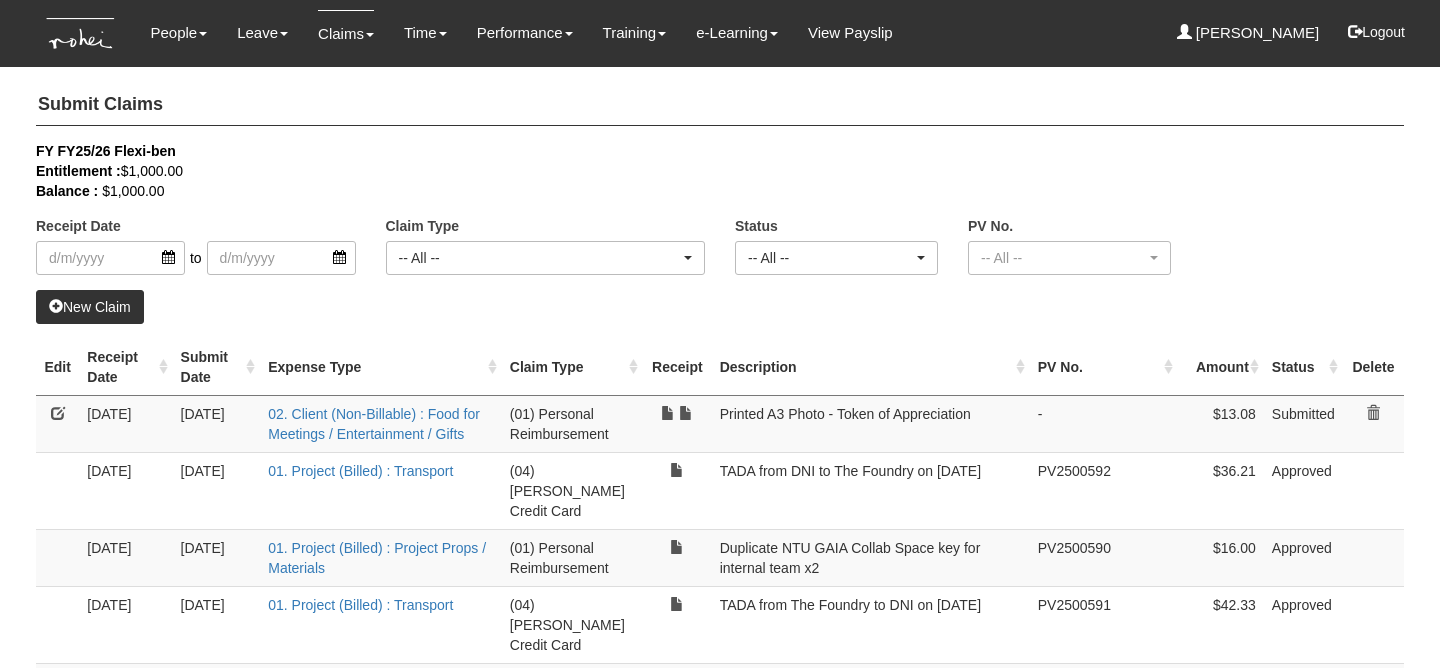 select on "50" 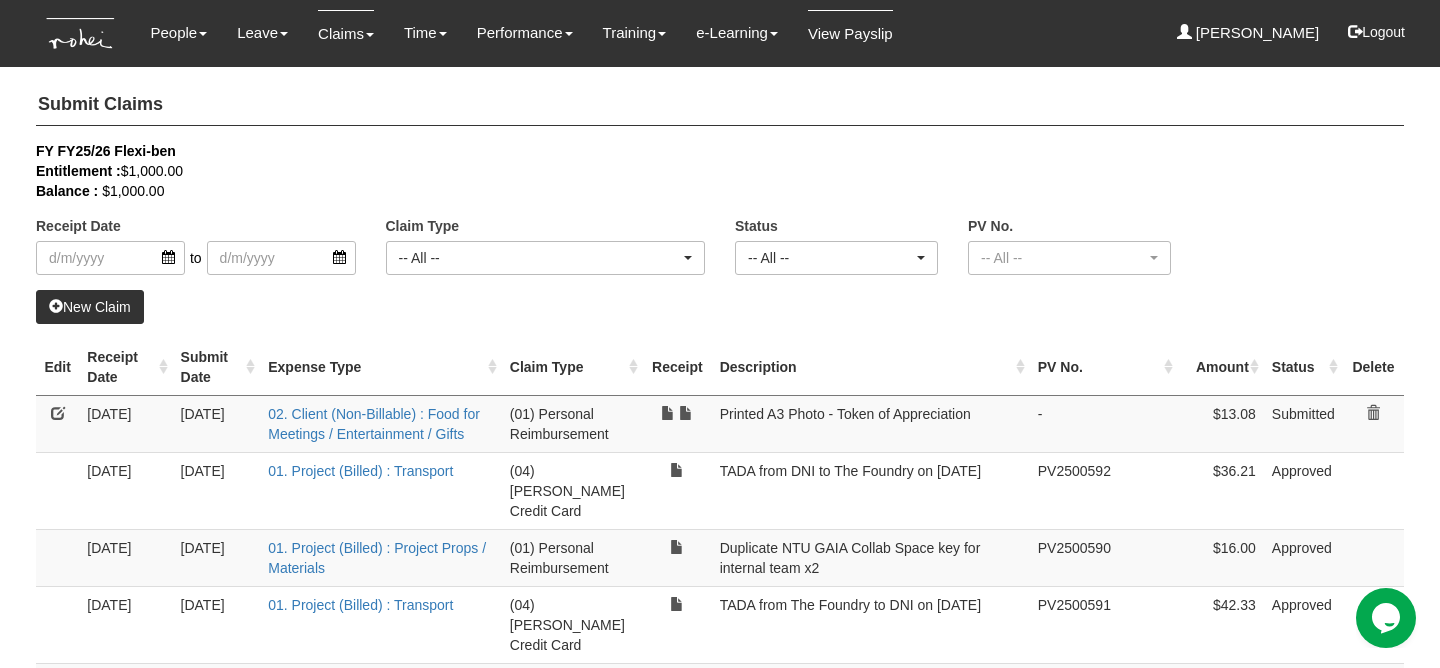 scroll, scrollTop: 0, scrollLeft: 0, axis: both 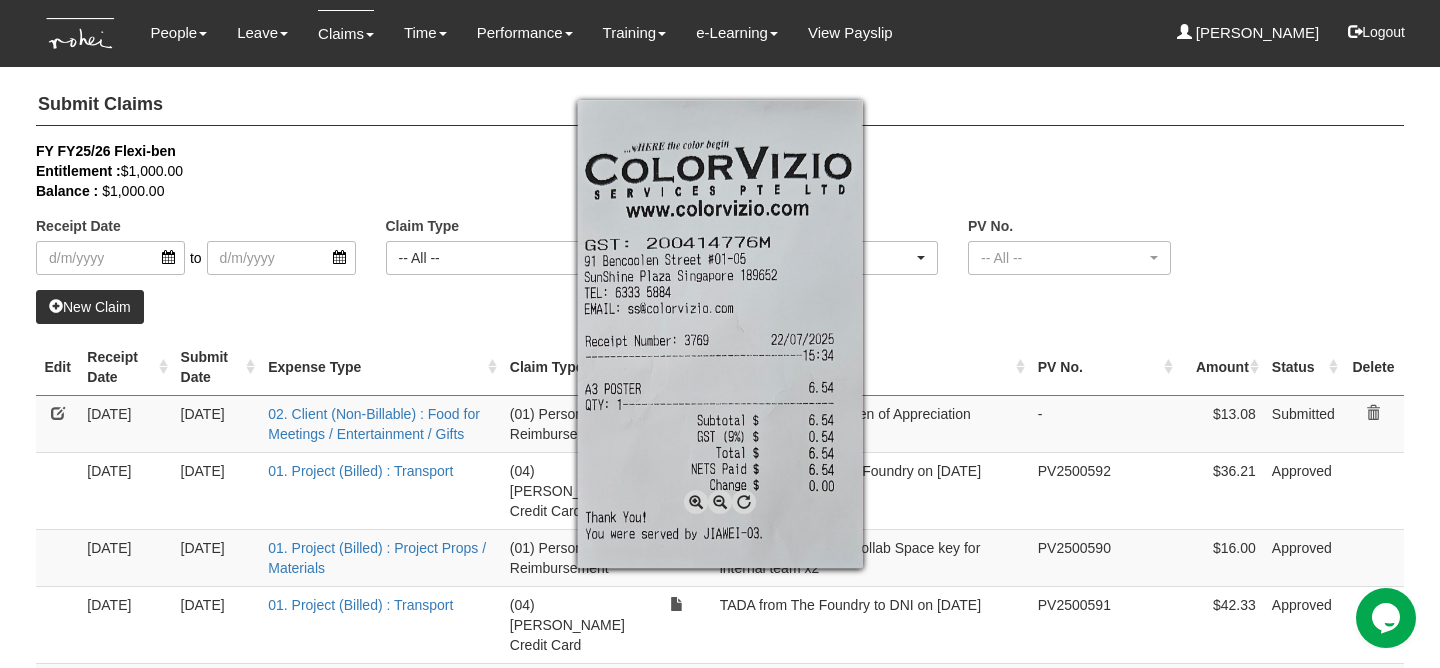 click at bounding box center [720, 334] 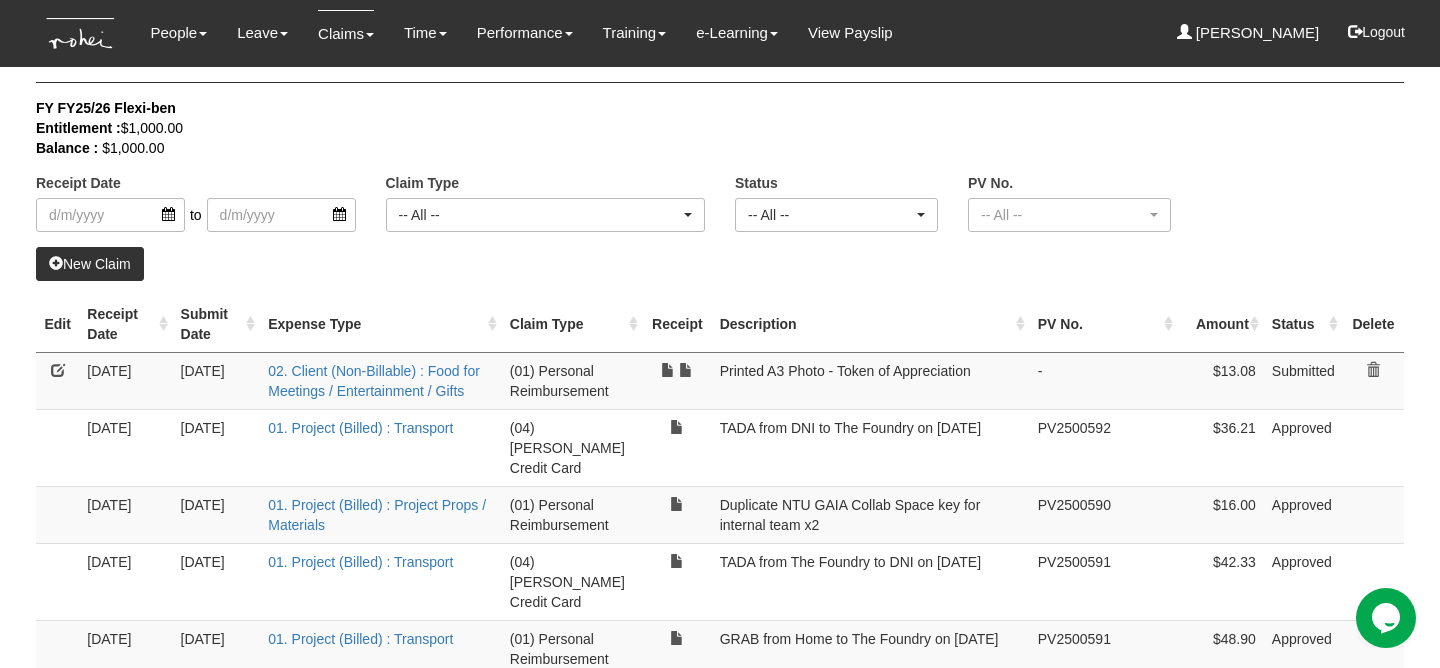 scroll, scrollTop: 0, scrollLeft: 0, axis: both 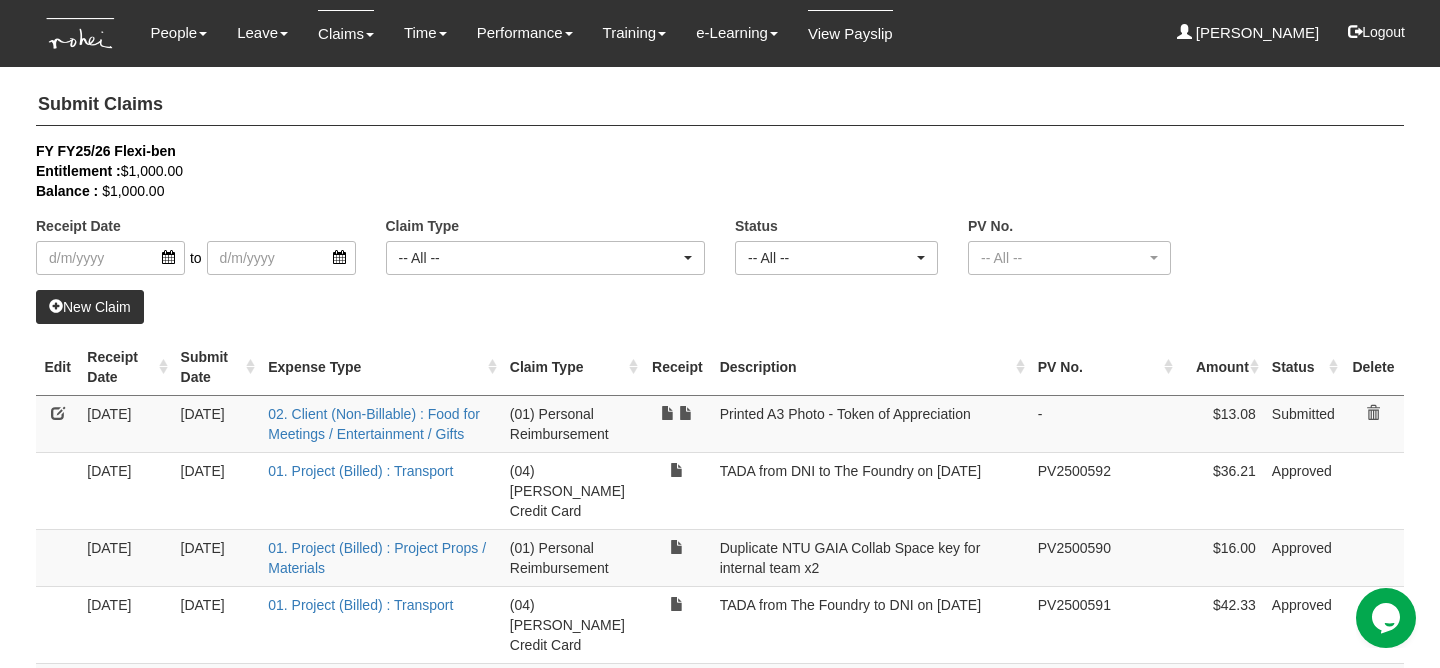 click on "View Payslip" at bounding box center (850, 33) 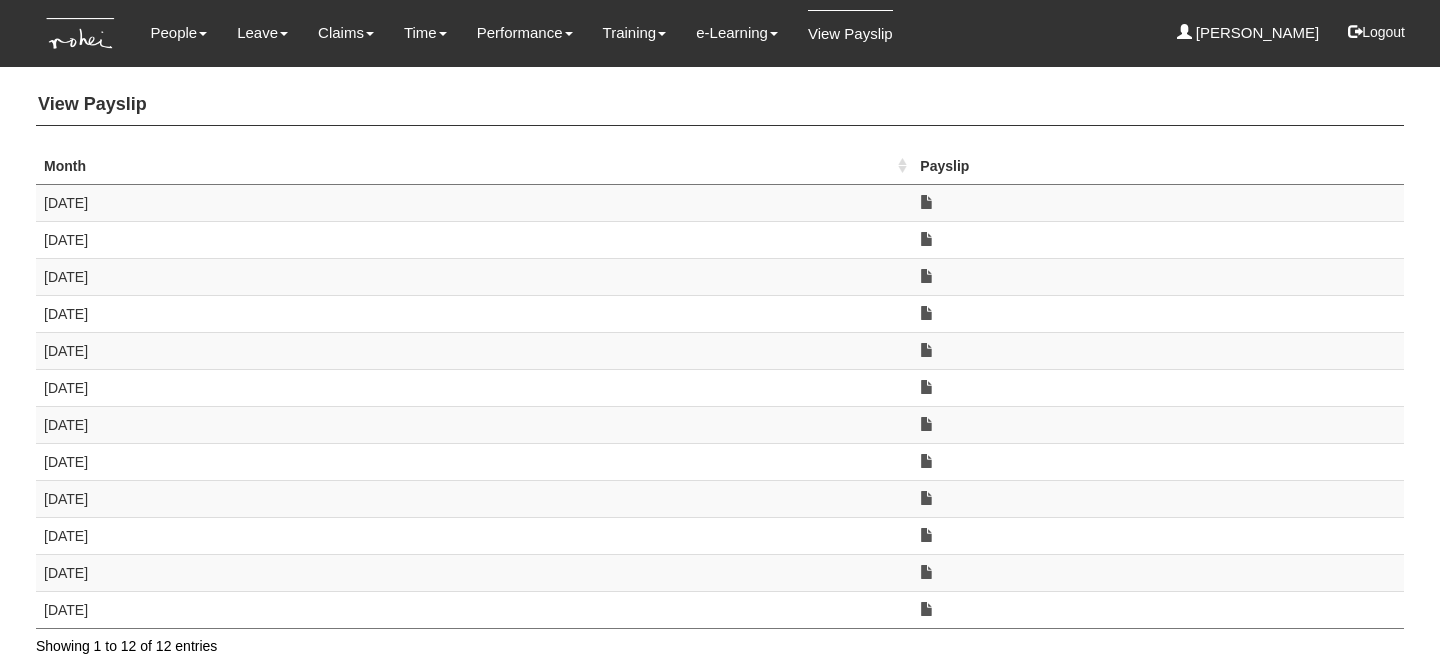 scroll, scrollTop: 0, scrollLeft: 0, axis: both 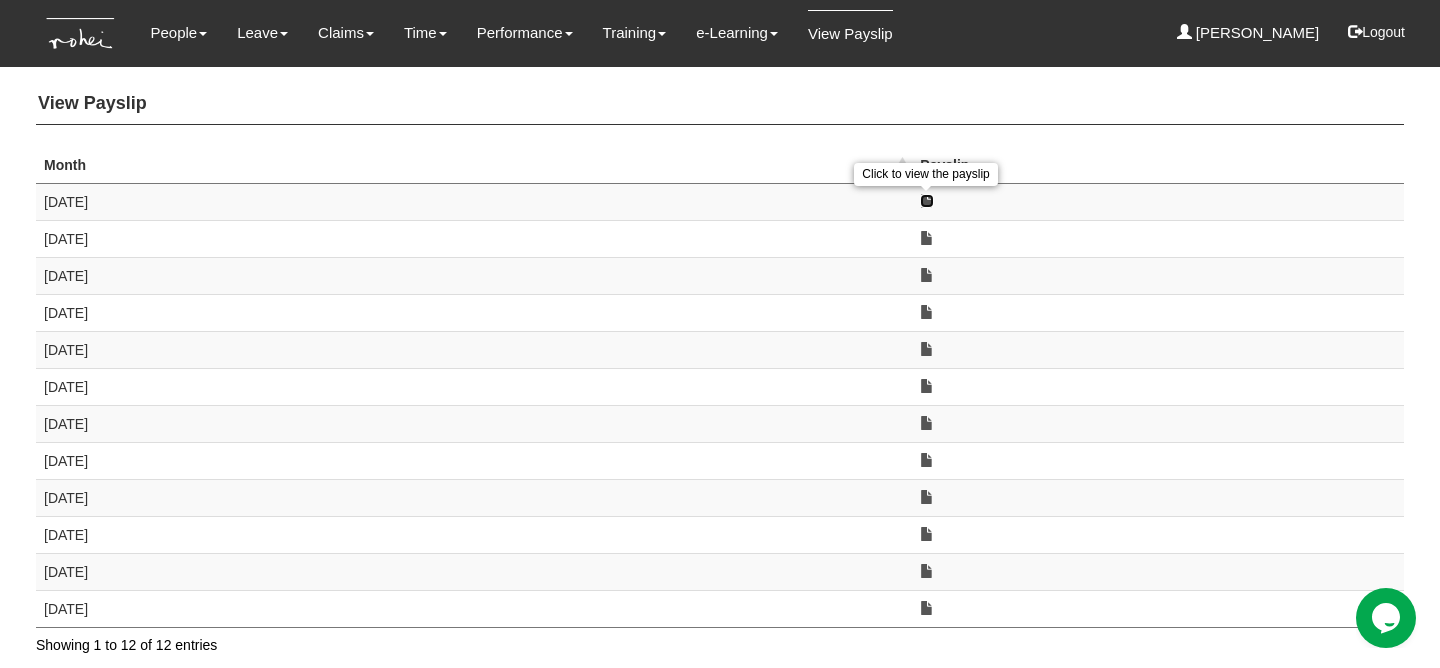 click at bounding box center (927, 201) 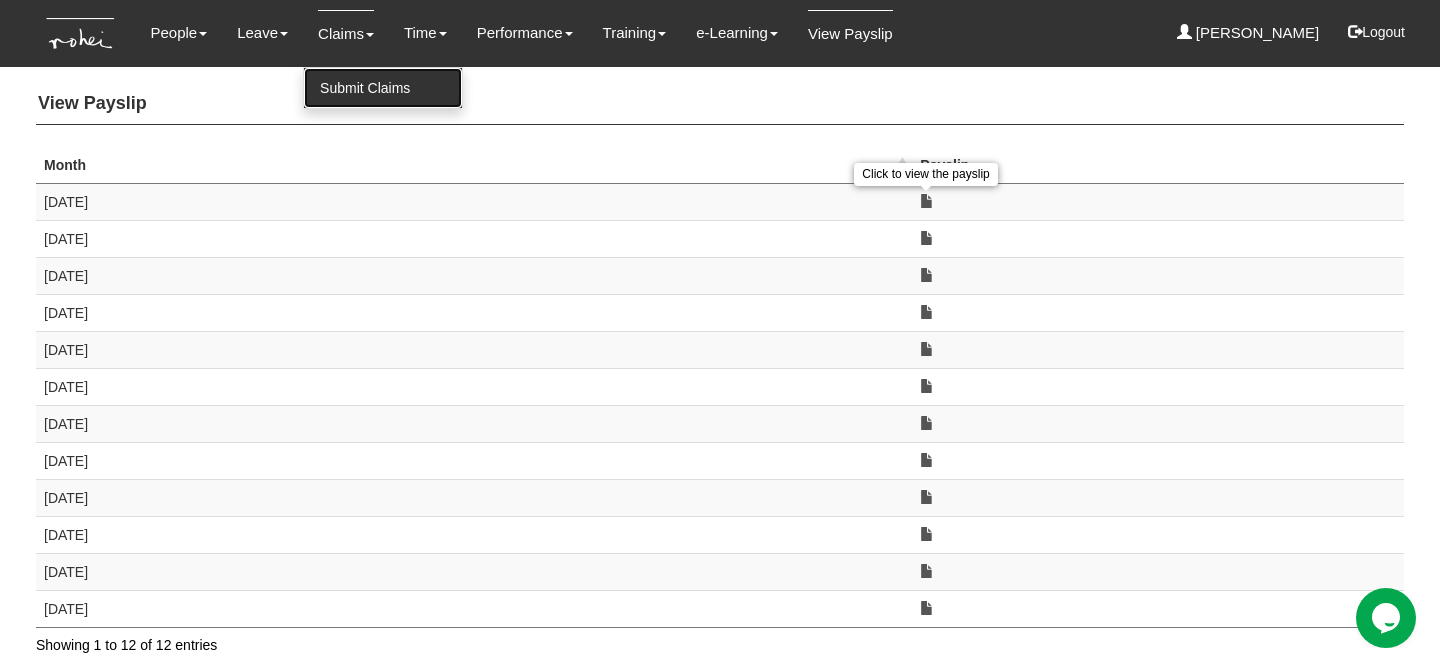 click on "Submit Claims" at bounding box center (383, 88) 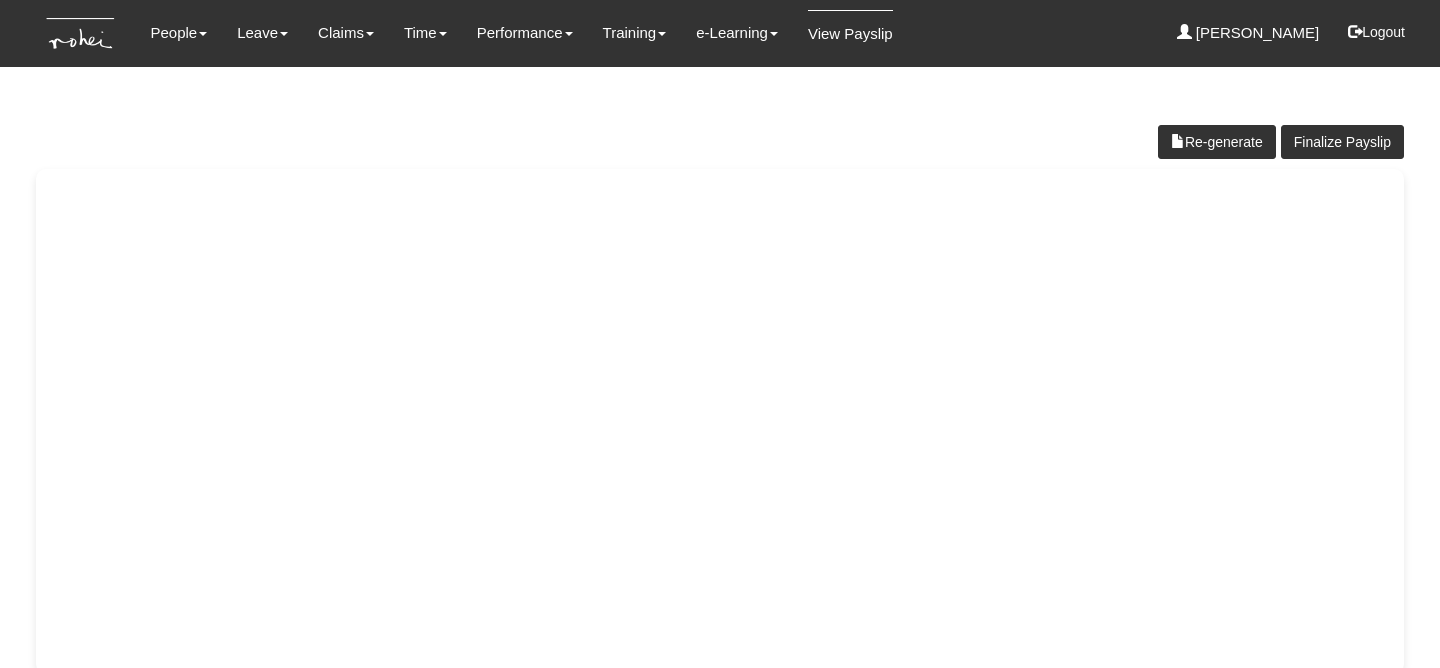 scroll, scrollTop: 0, scrollLeft: 0, axis: both 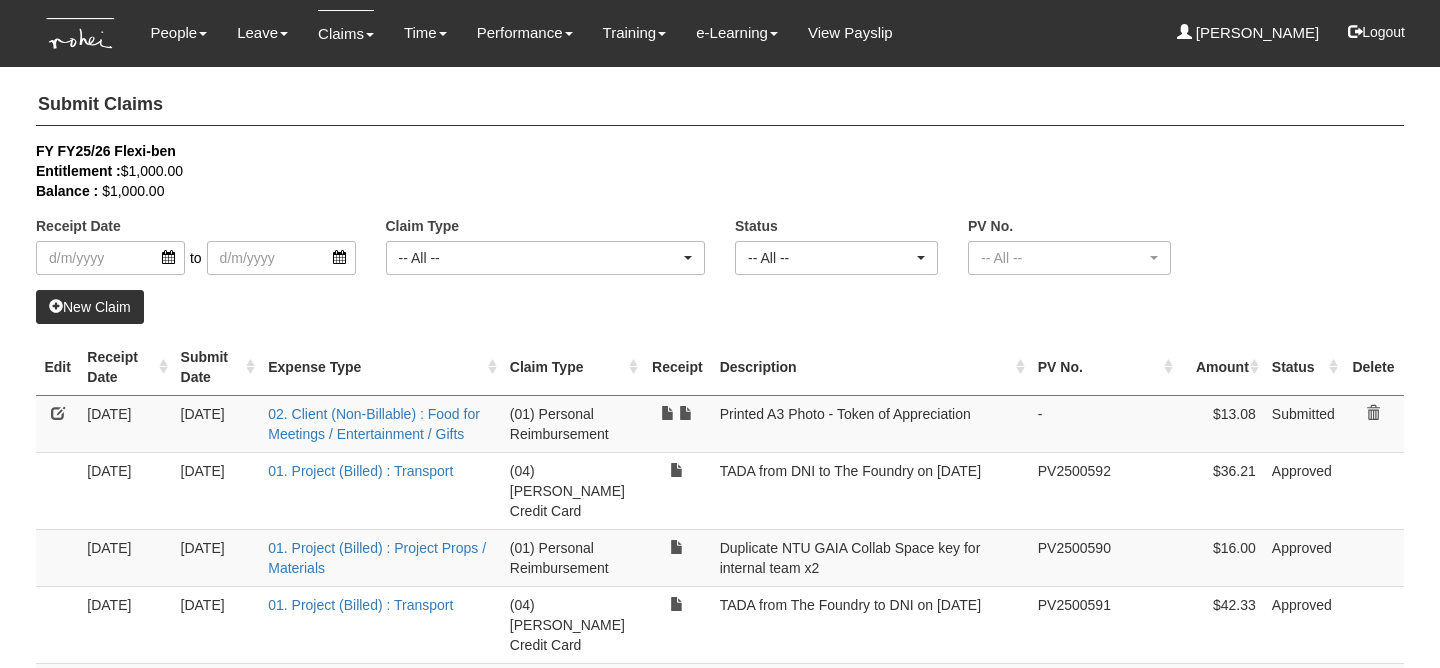 select on "50" 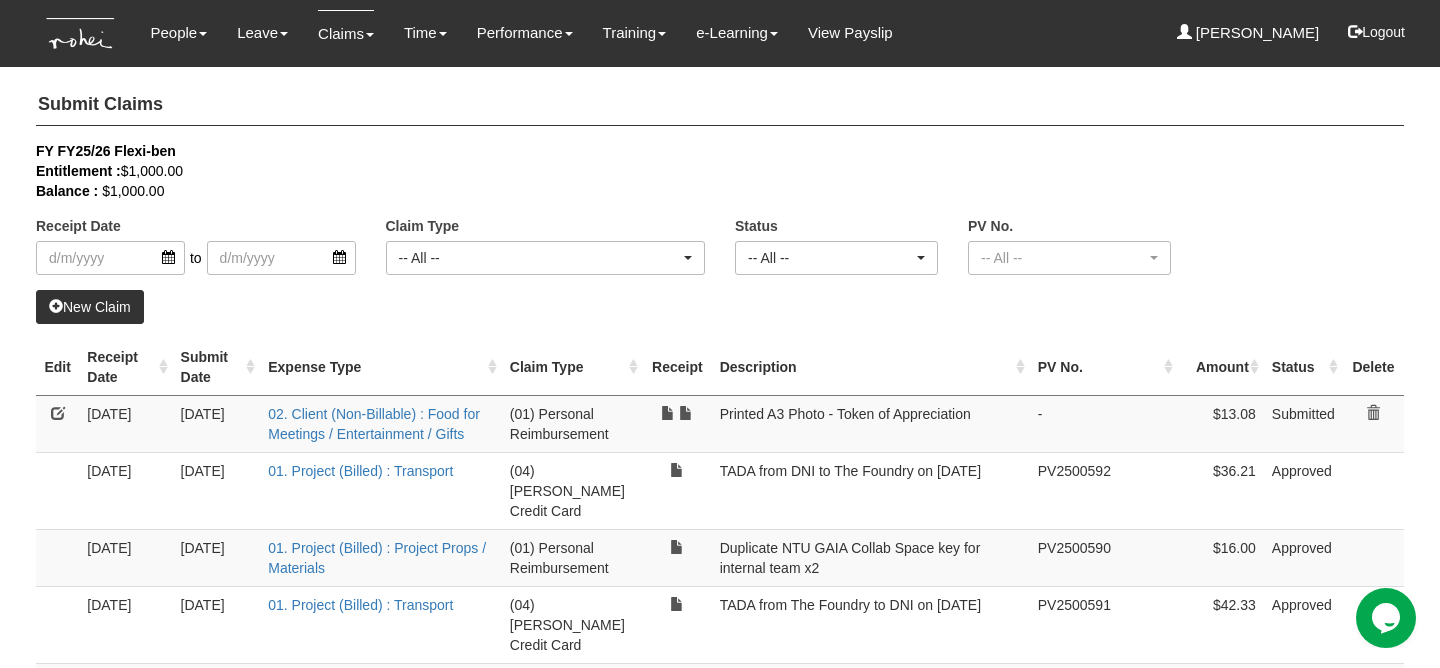 scroll, scrollTop: 0, scrollLeft: 0, axis: both 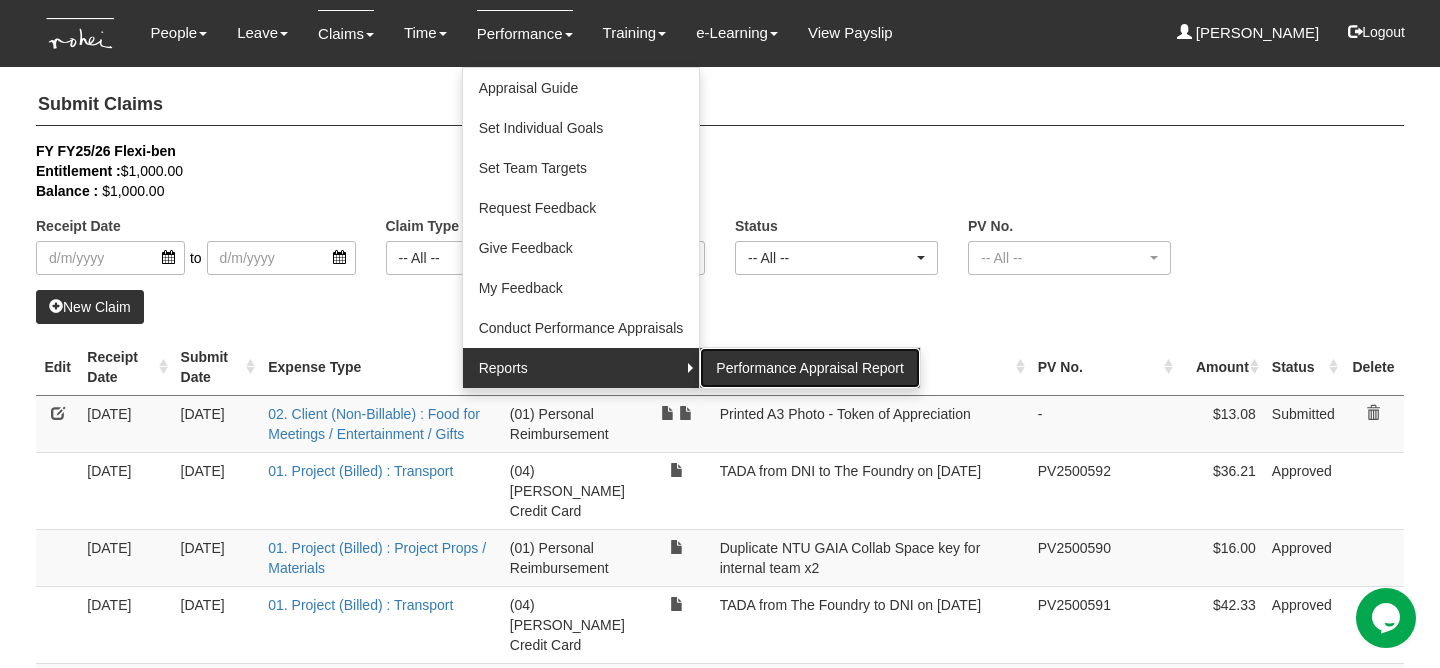 click on "Performance Appraisal Report" at bounding box center [810, 368] 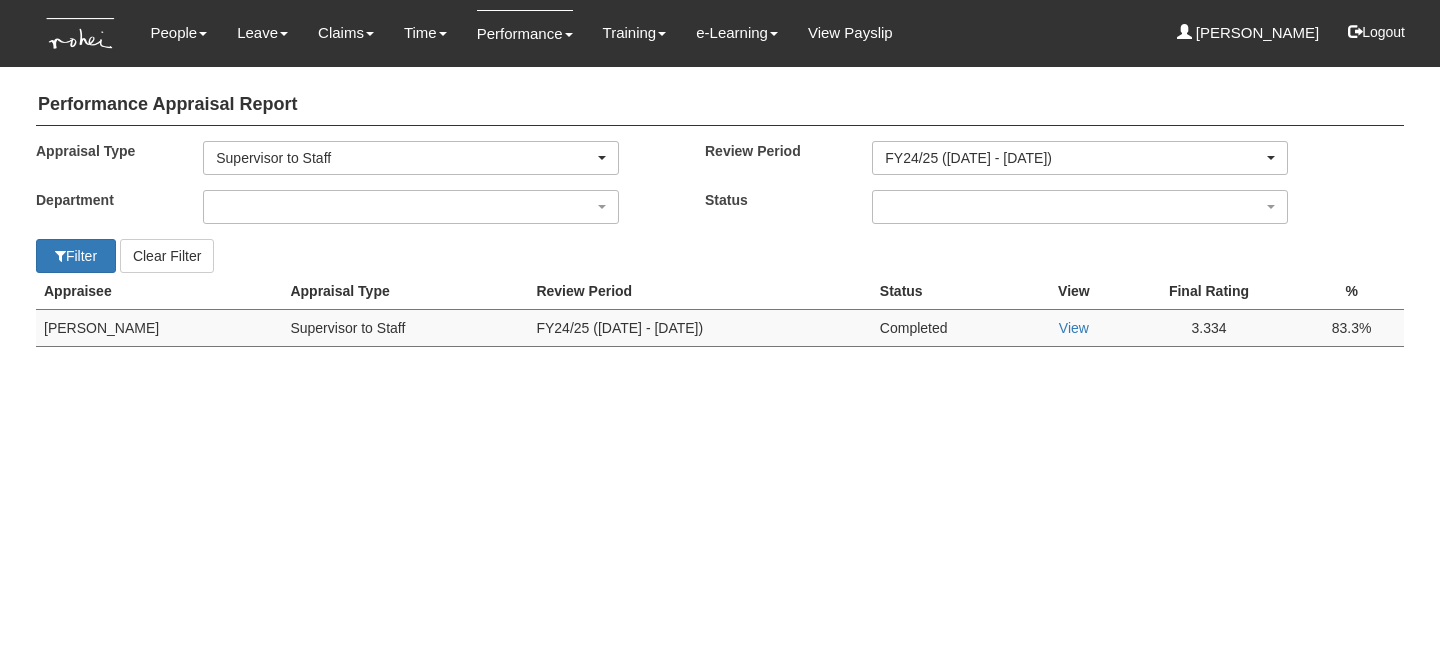 scroll, scrollTop: 0, scrollLeft: 0, axis: both 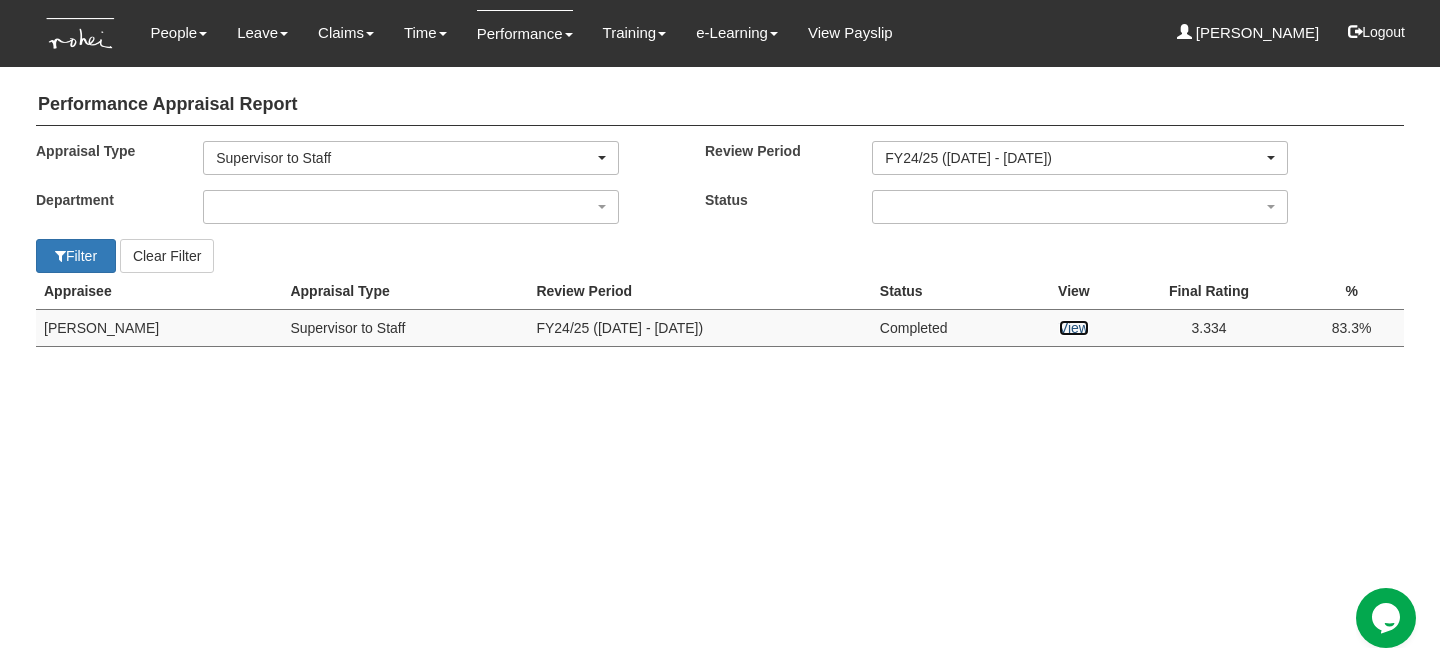 click on "View" at bounding box center (1074, 328) 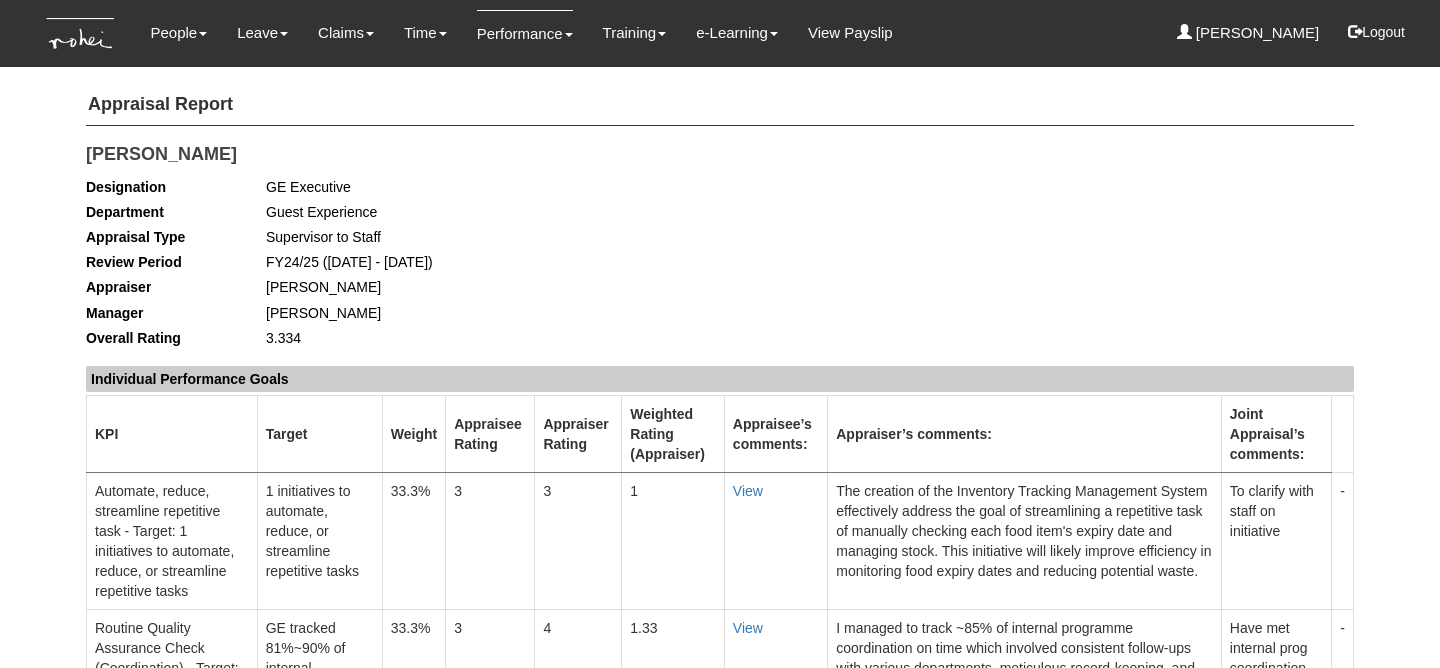 scroll, scrollTop: 0, scrollLeft: 0, axis: both 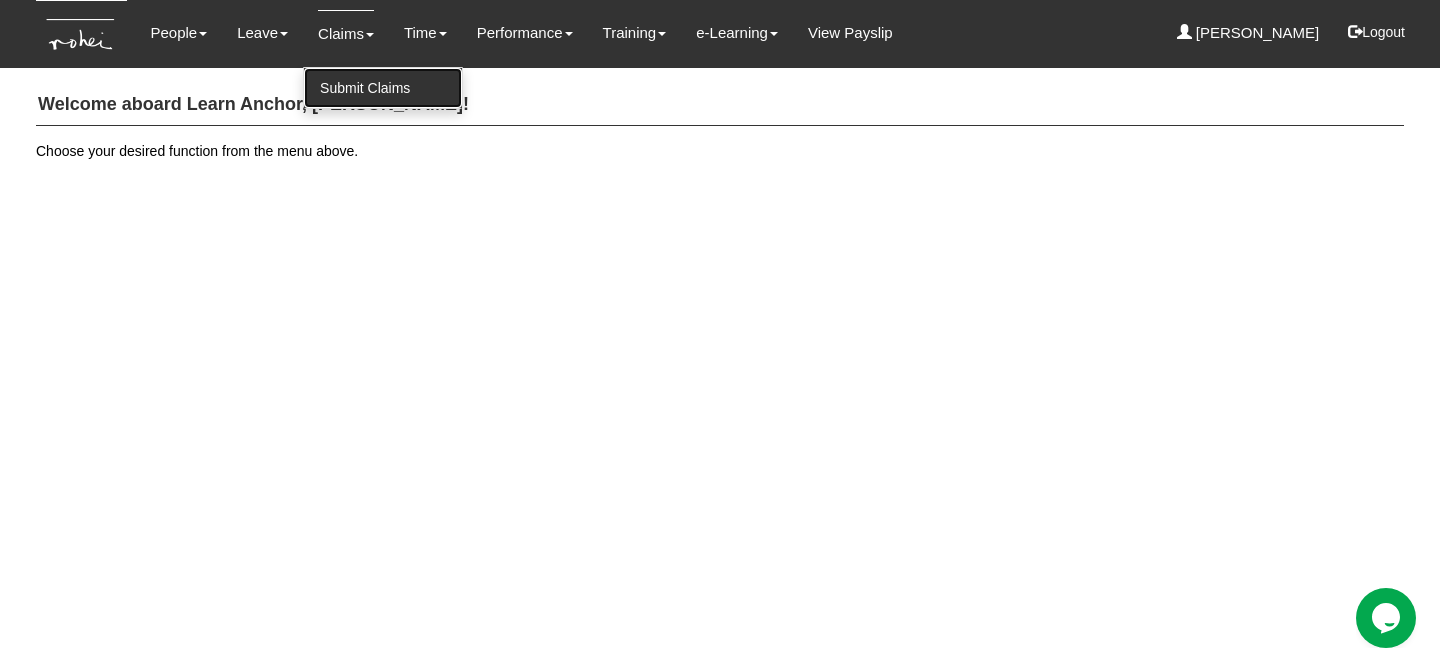 click on "Submit Claims" at bounding box center [383, 88] 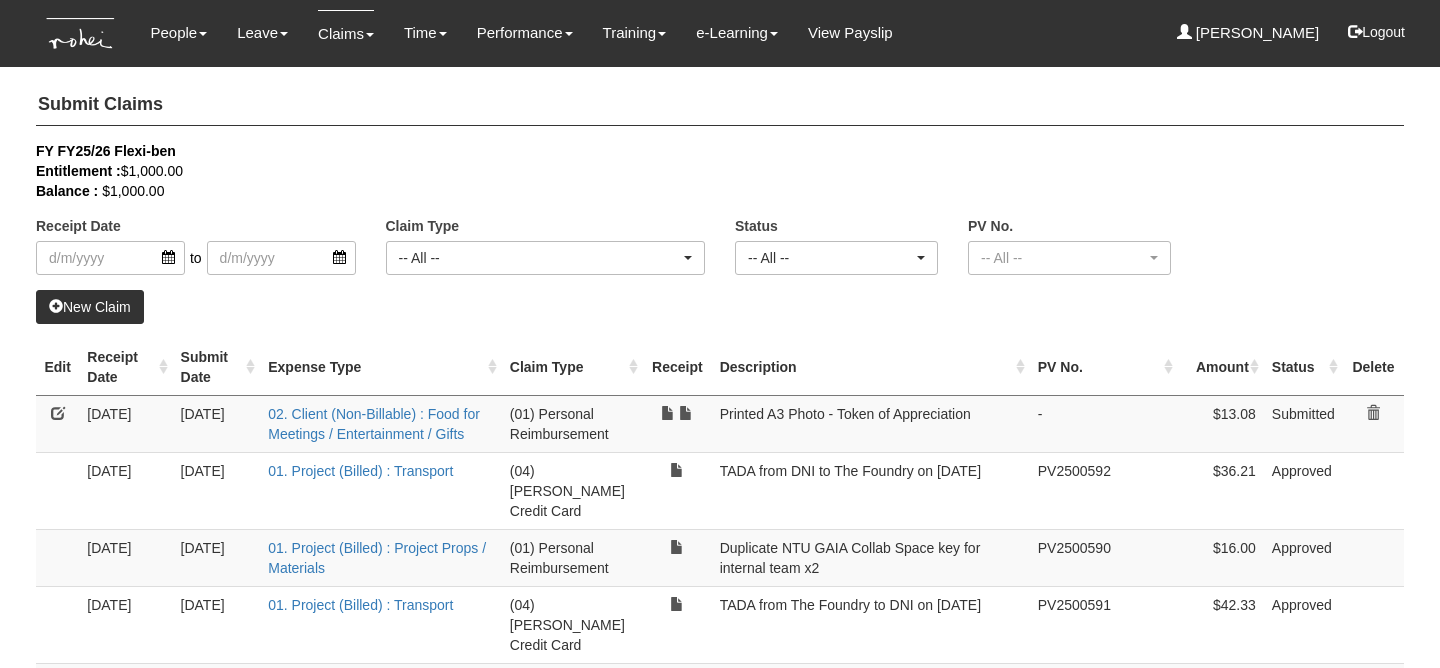 select on "50" 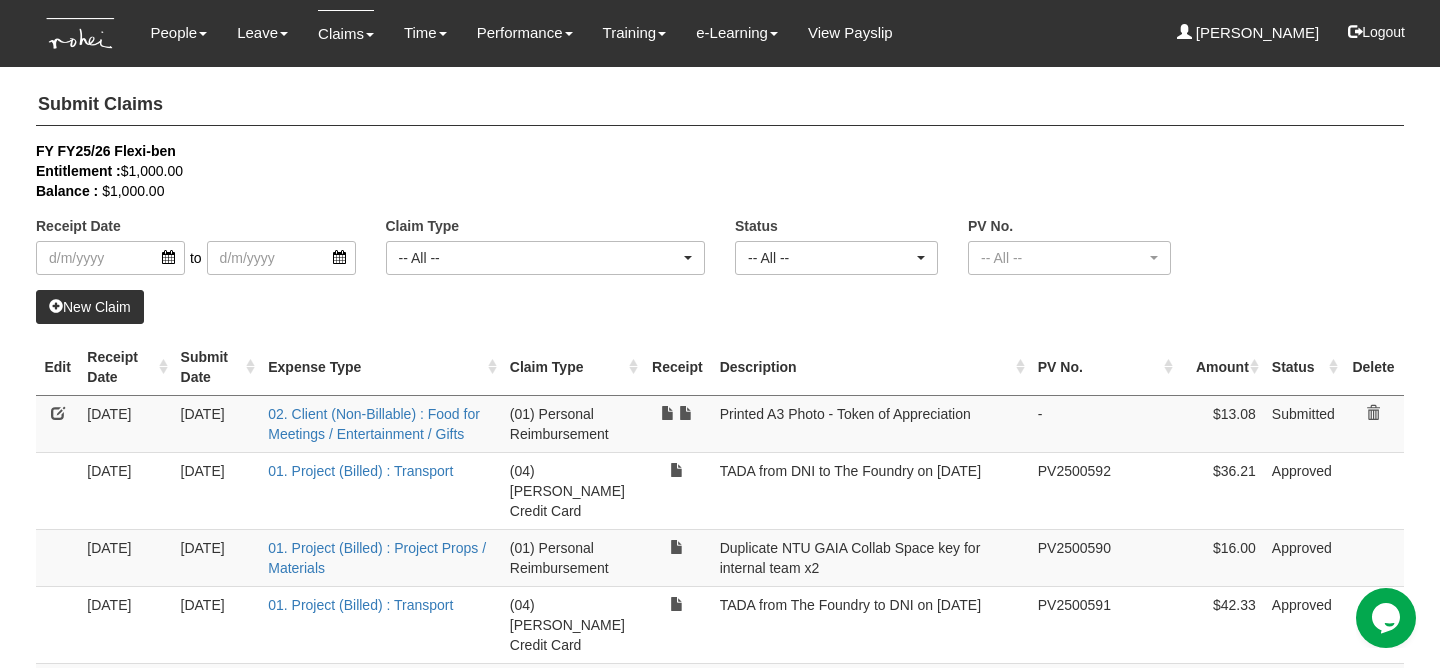 scroll, scrollTop: 0, scrollLeft: 0, axis: both 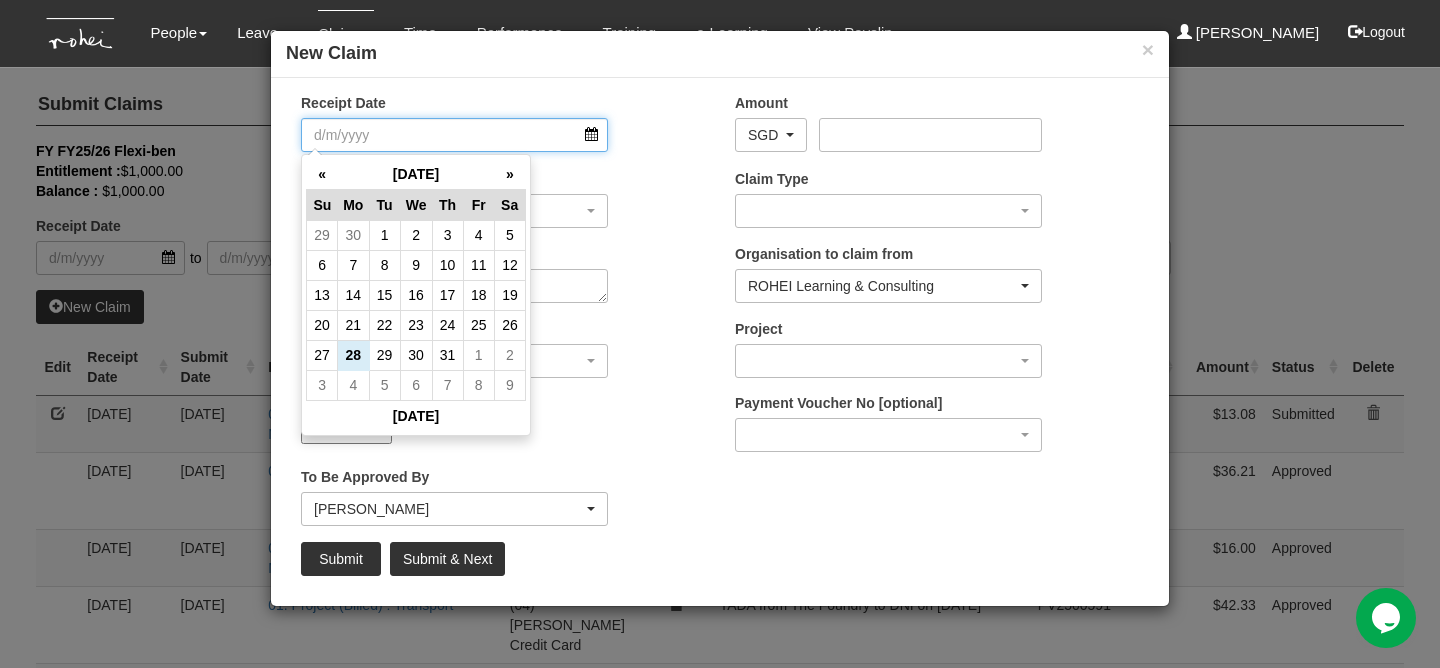 click on "Receipt Date" at bounding box center (454, 135) 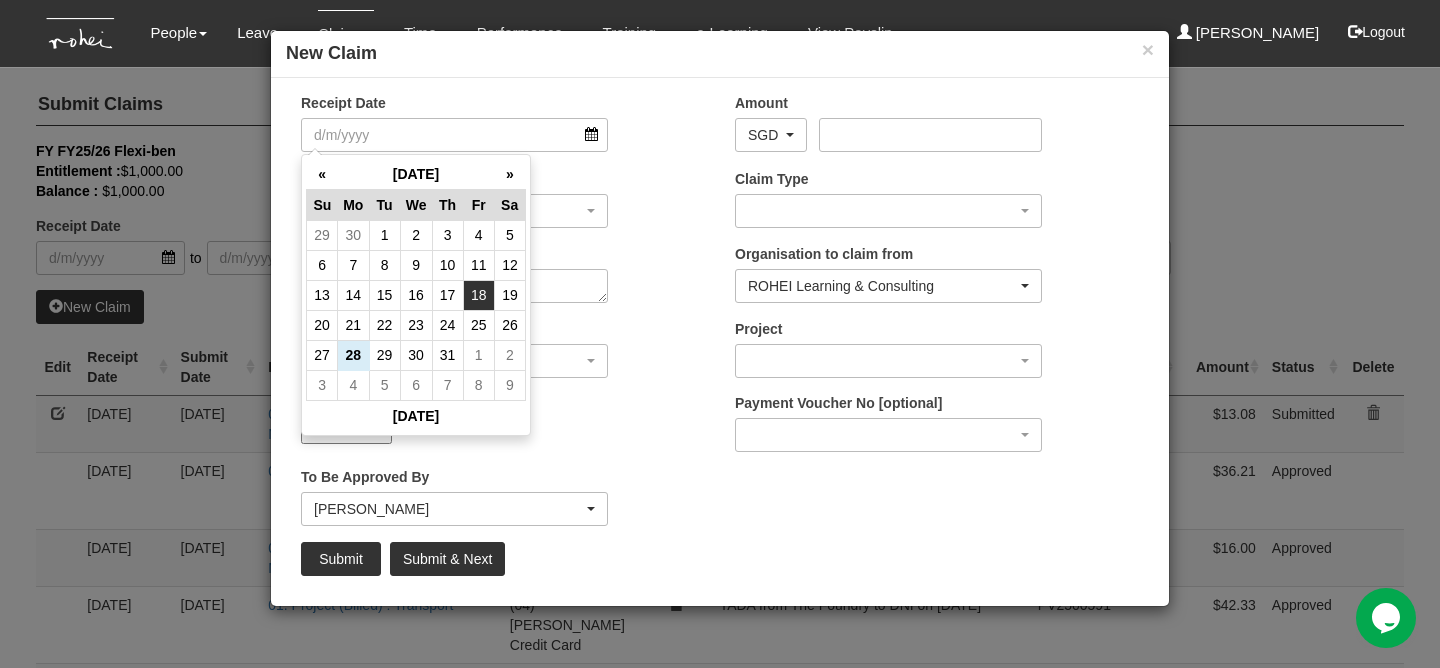click on "18" at bounding box center (478, 295) 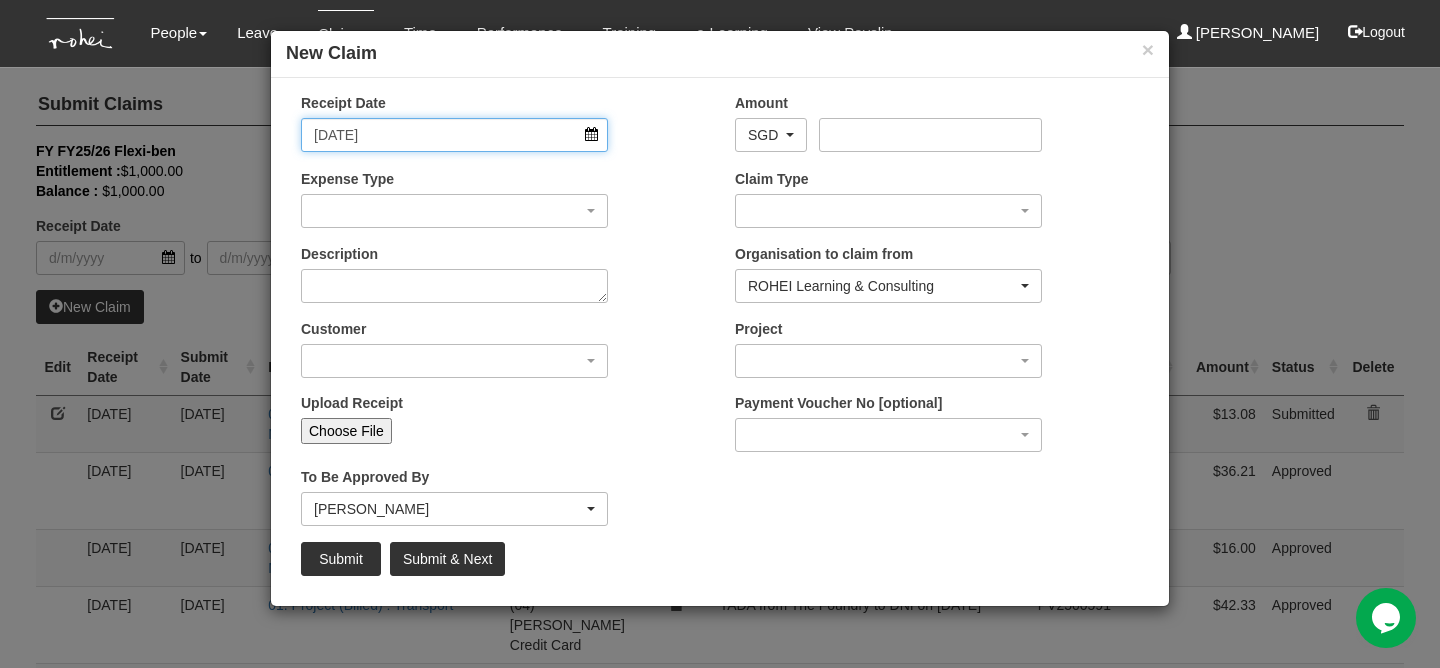 click on "[DATE]" at bounding box center [454, 135] 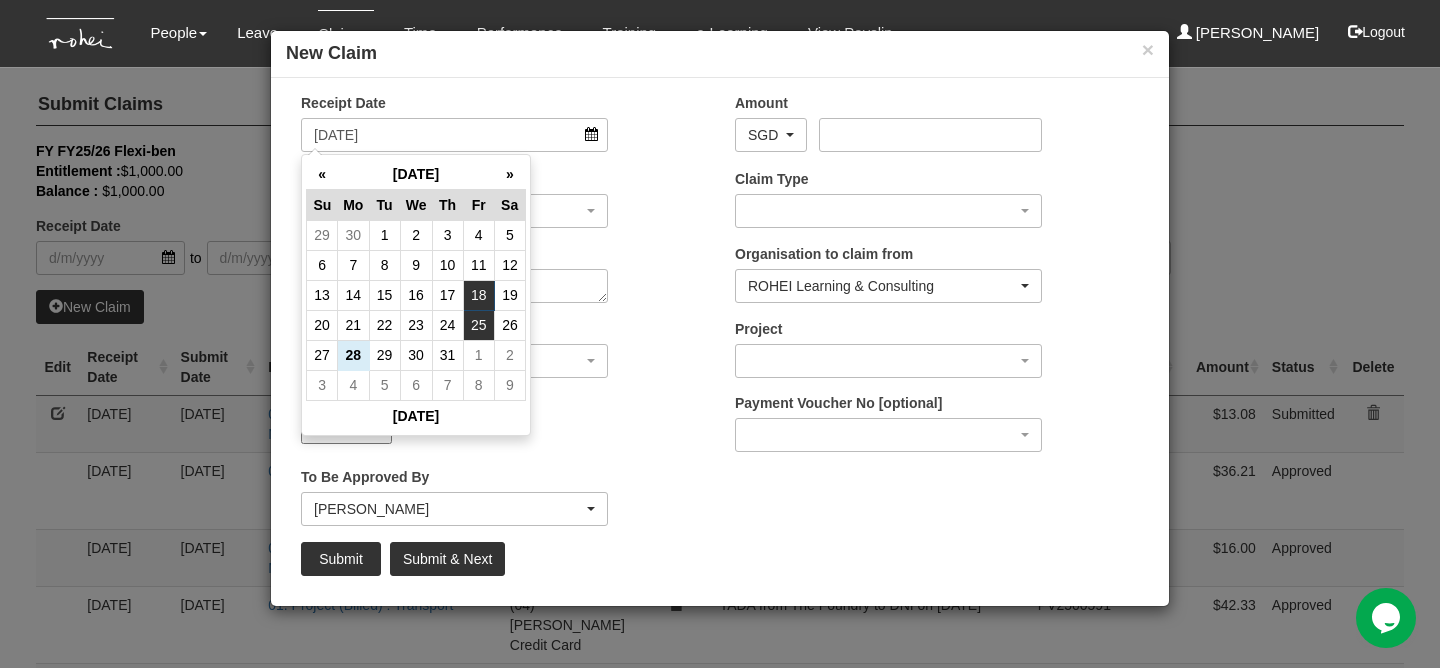 click on "25" at bounding box center (478, 325) 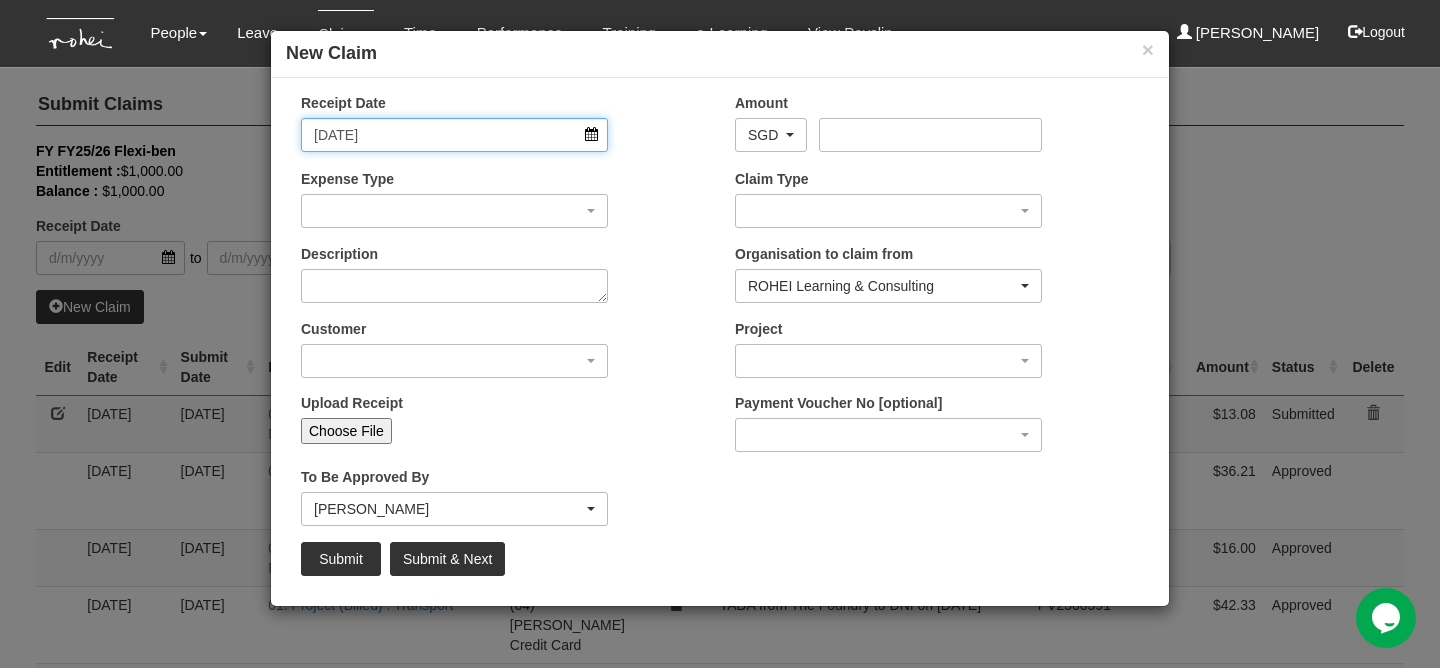 click on "[DATE]" at bounding box center [454, 135] 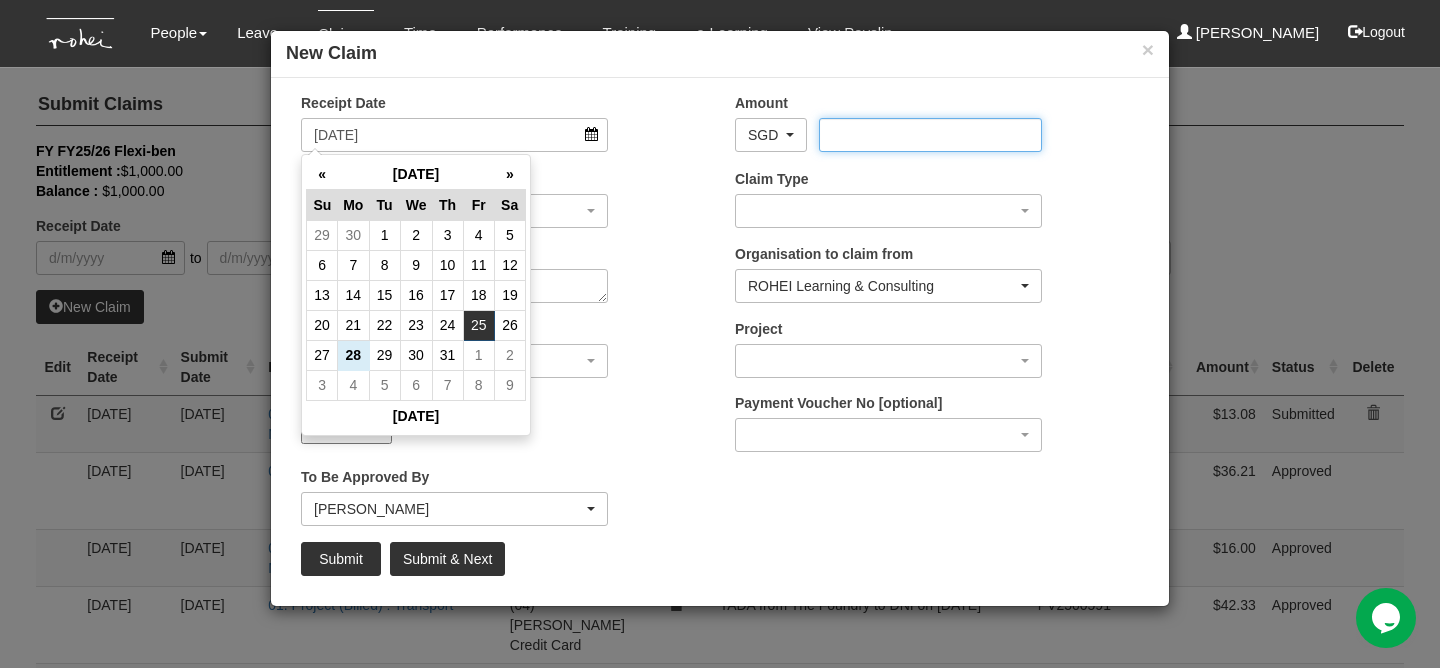 click on "Amount" at bounding box center (930, 135) 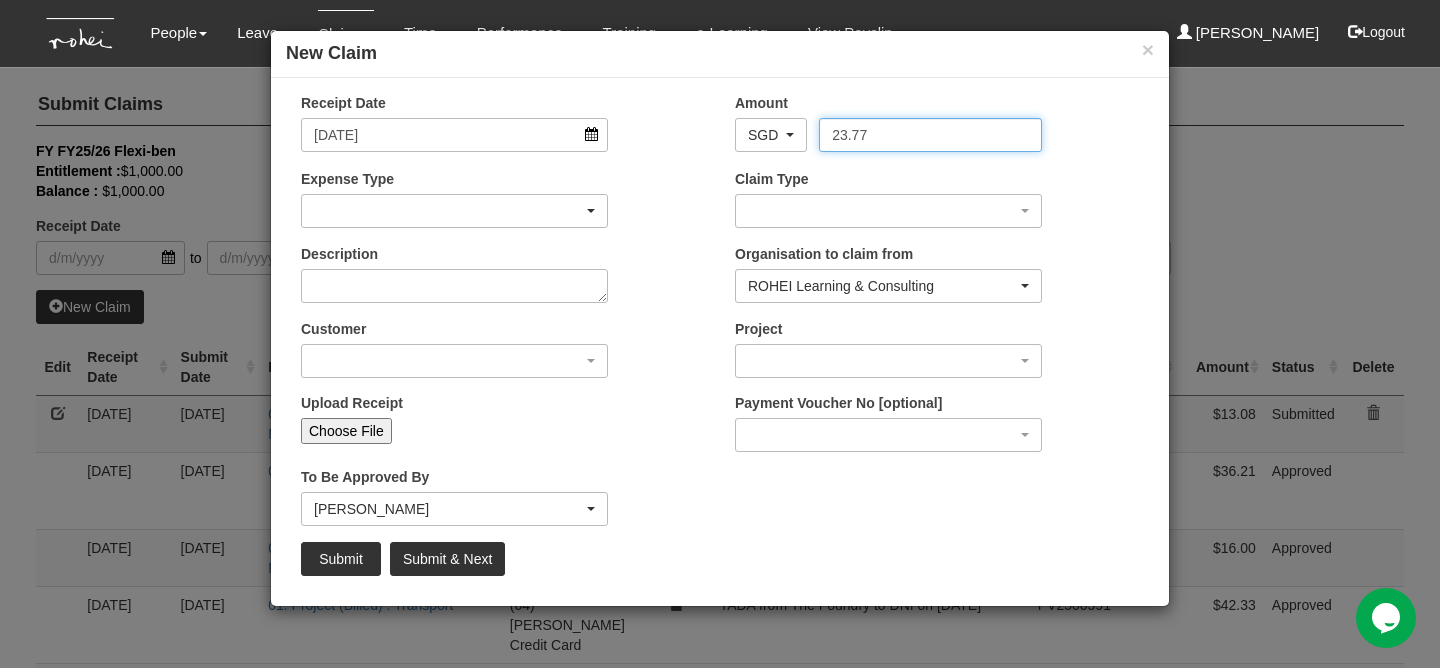 type on "23.77" 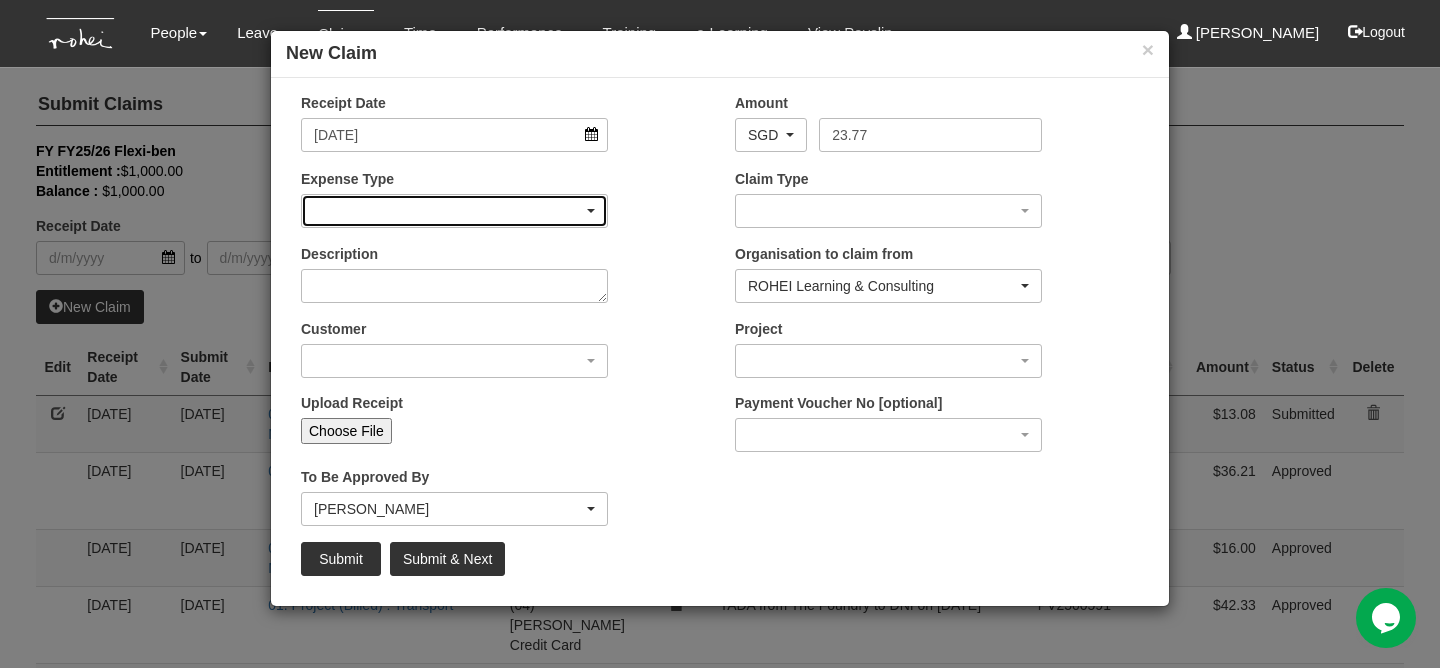 click at bounding box center (454, 211) 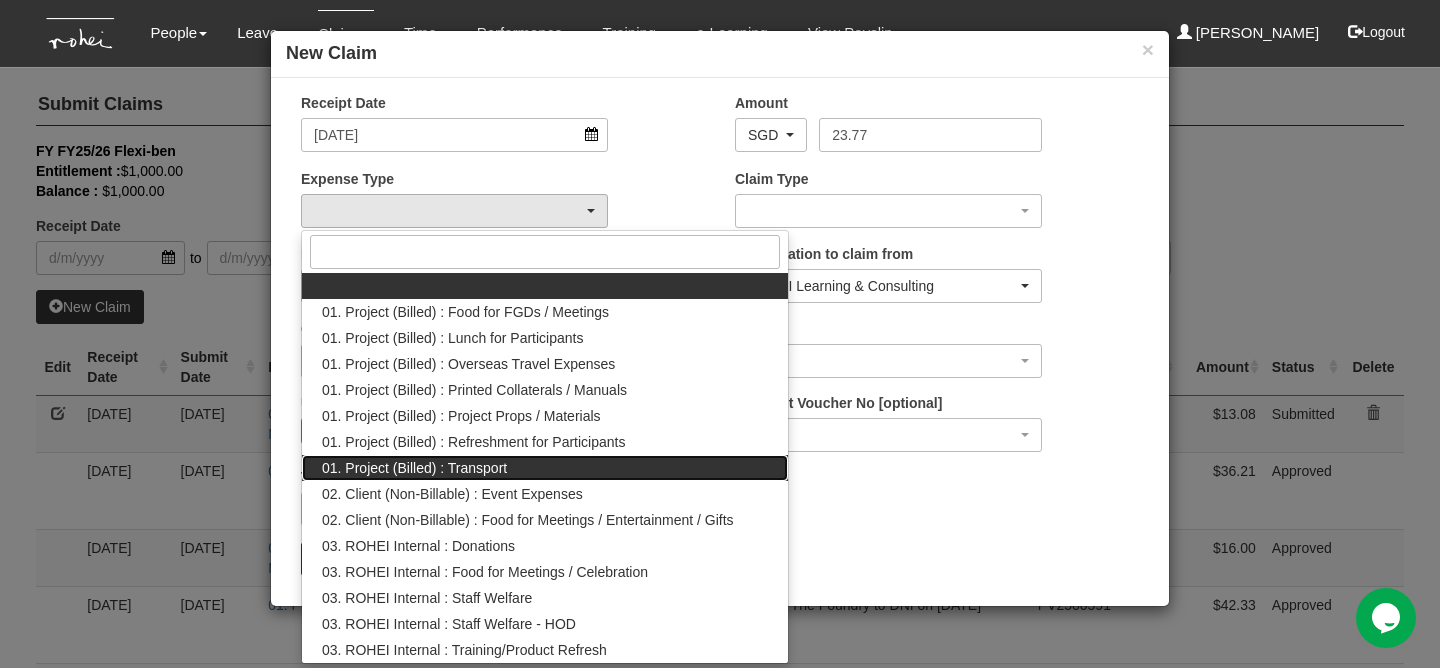 click on "01. Project (Billed) : Transport" at bounding box center [414, 468] 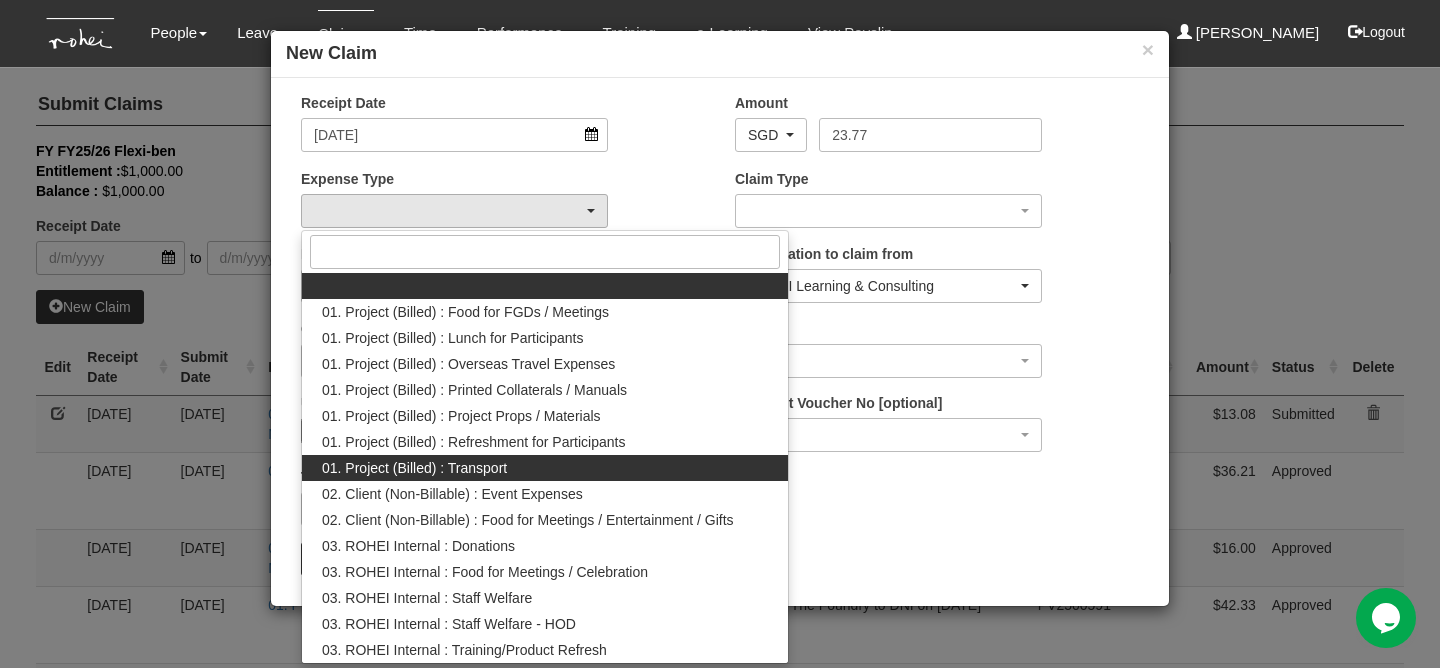 select on "135" 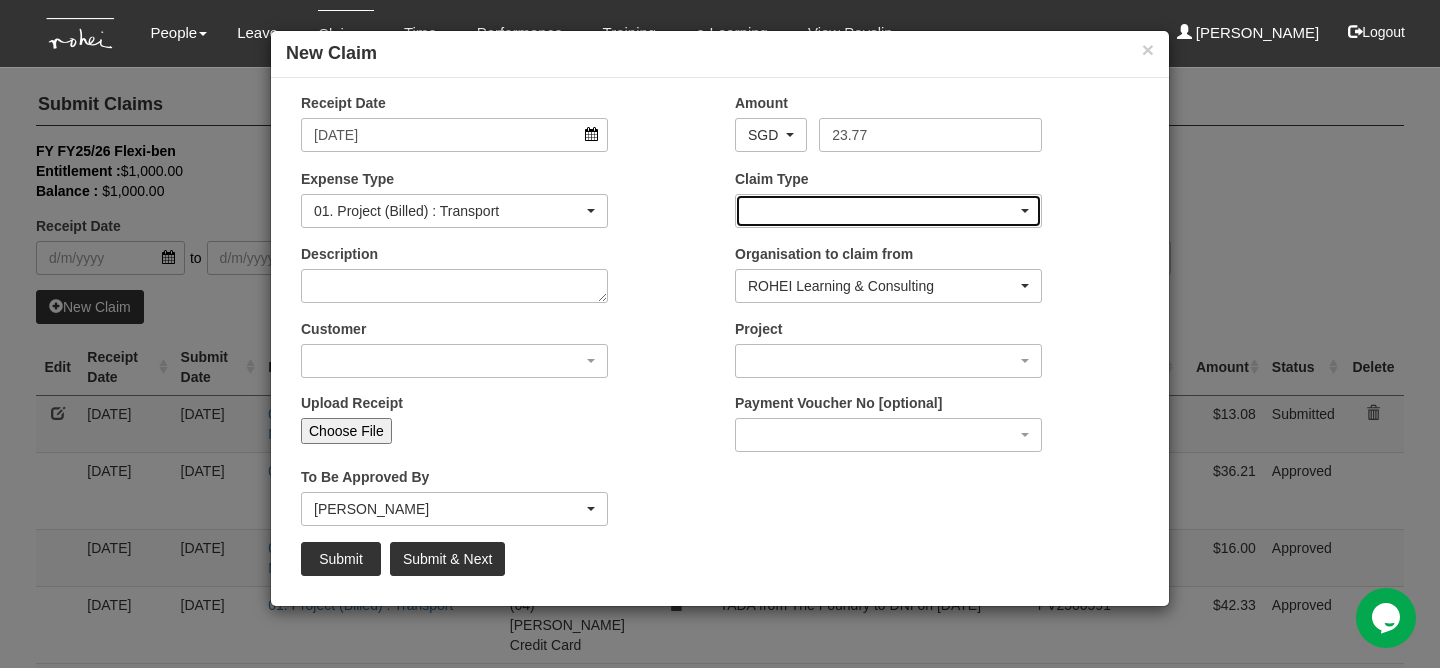 click at bounding box center (888, 211) 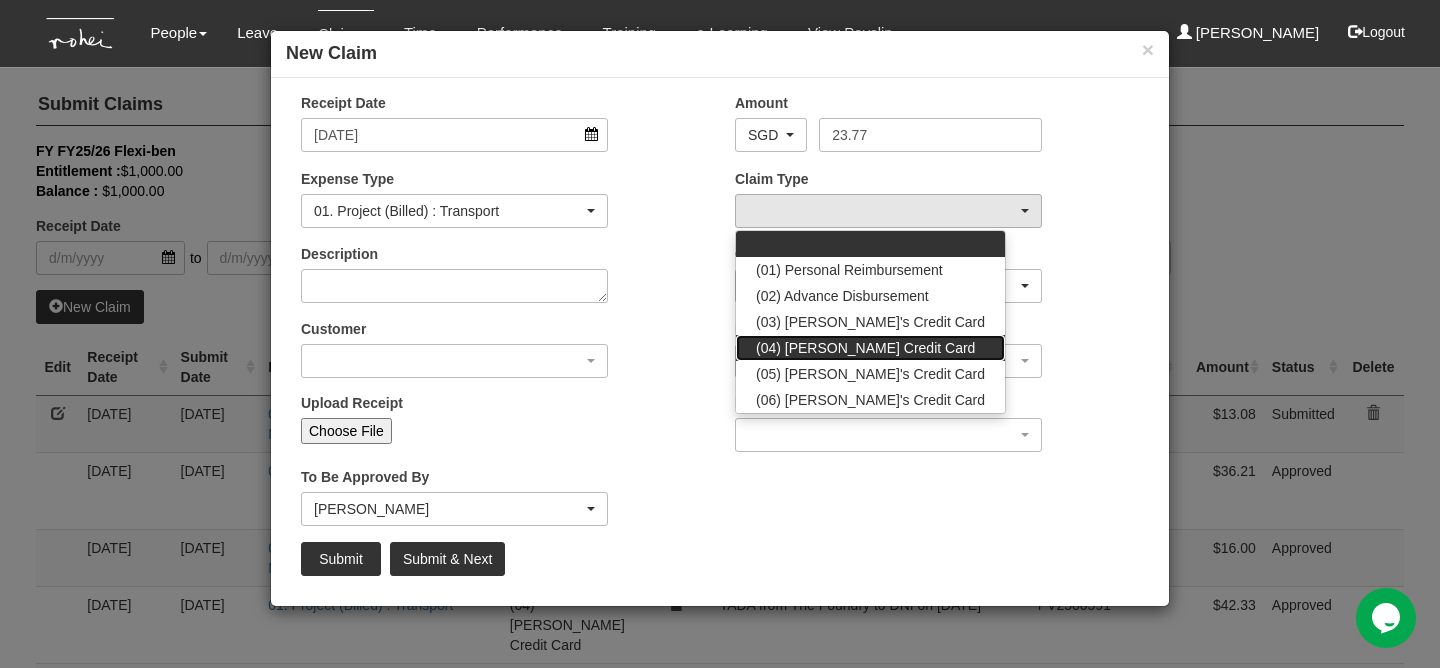 click on "(04) [PERSON_NAME] Credit Card" at bounding box center (865, 348) 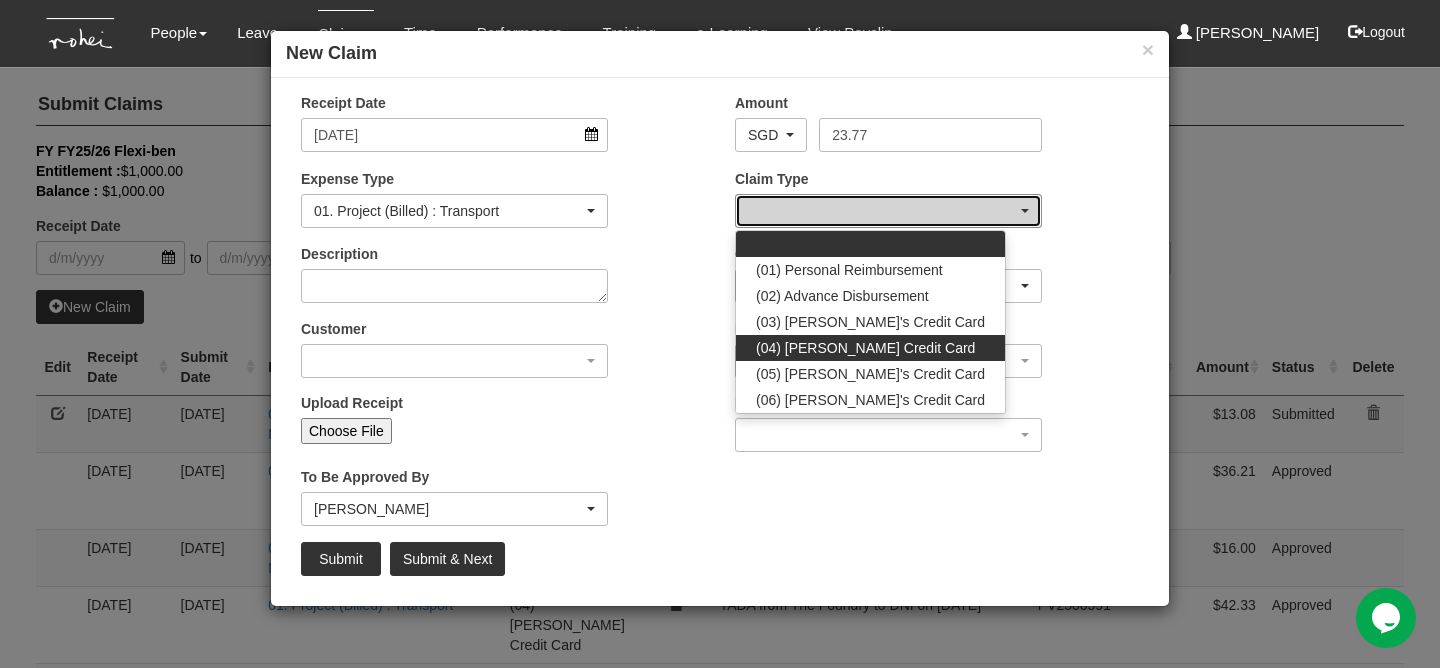 select on "16" 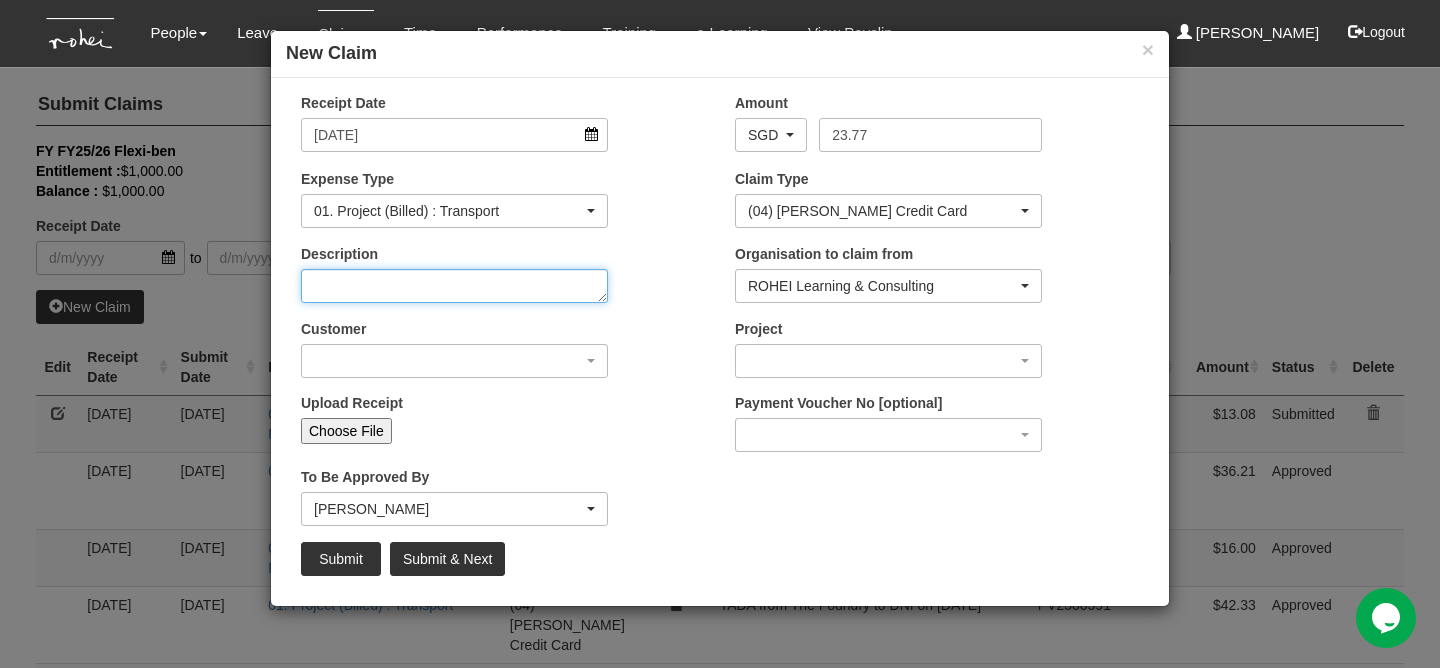 click on "Description" at bounding box center [454, 286] 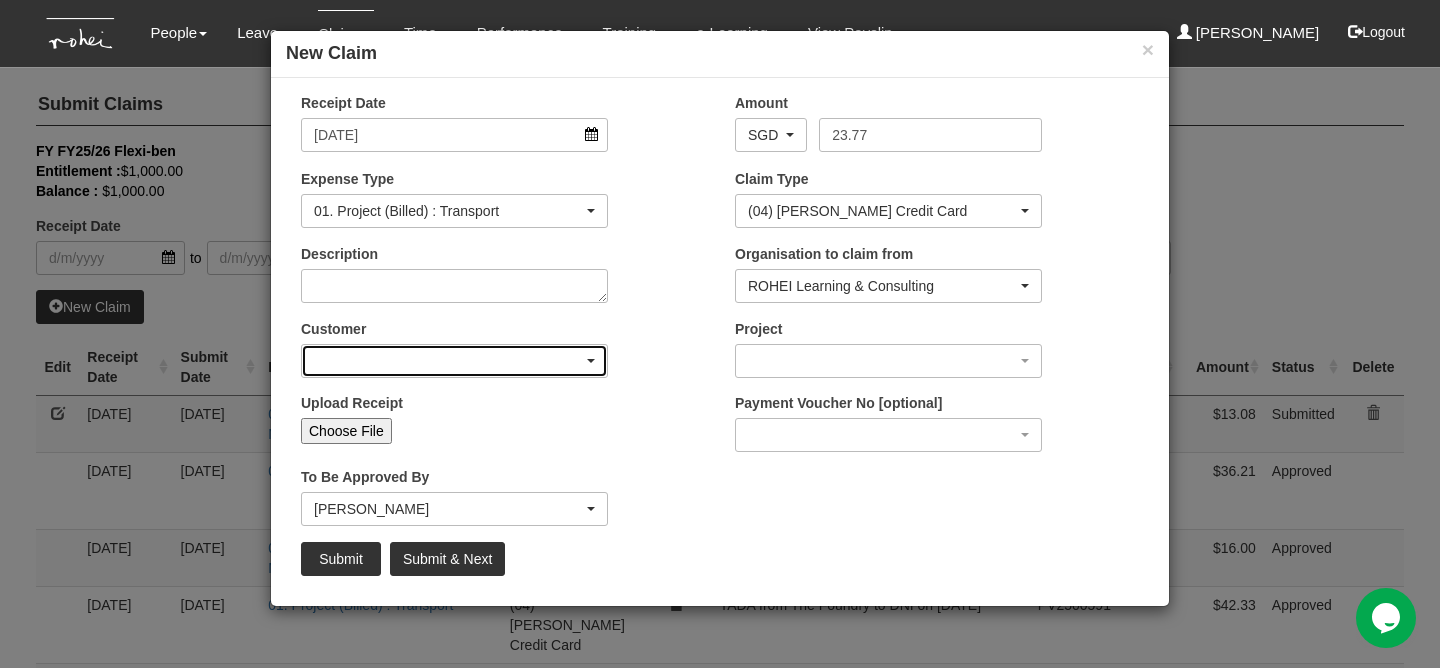 click at bounding box center (454, 361) 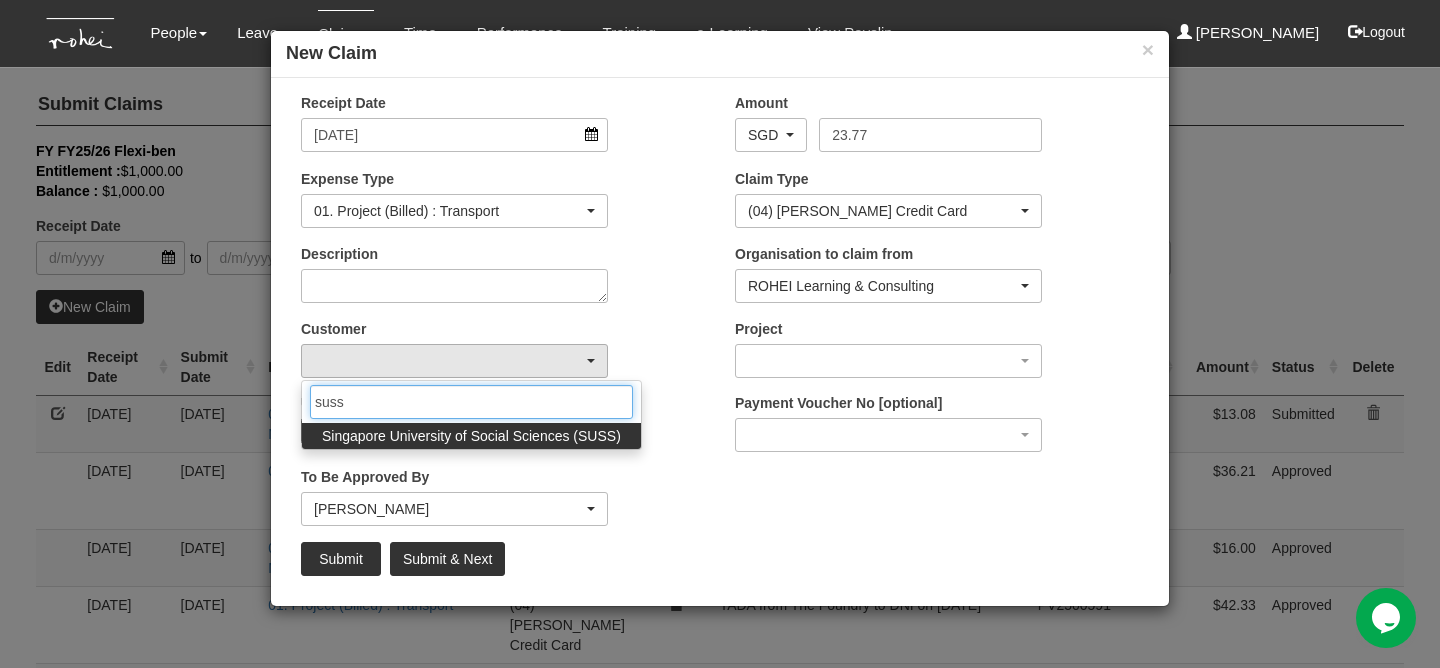 type on "suss" 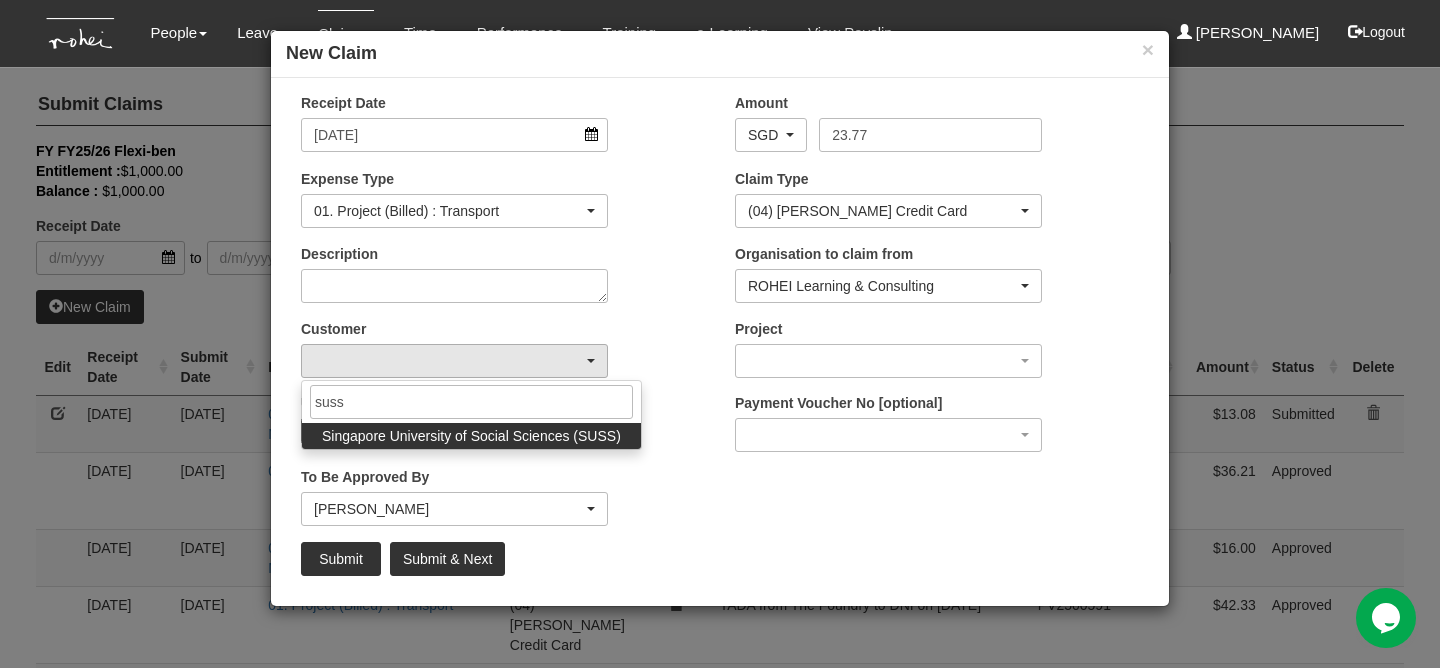 click on "Singapore University of Social Sciences (SUSS)" at bounding box center (471, 436) 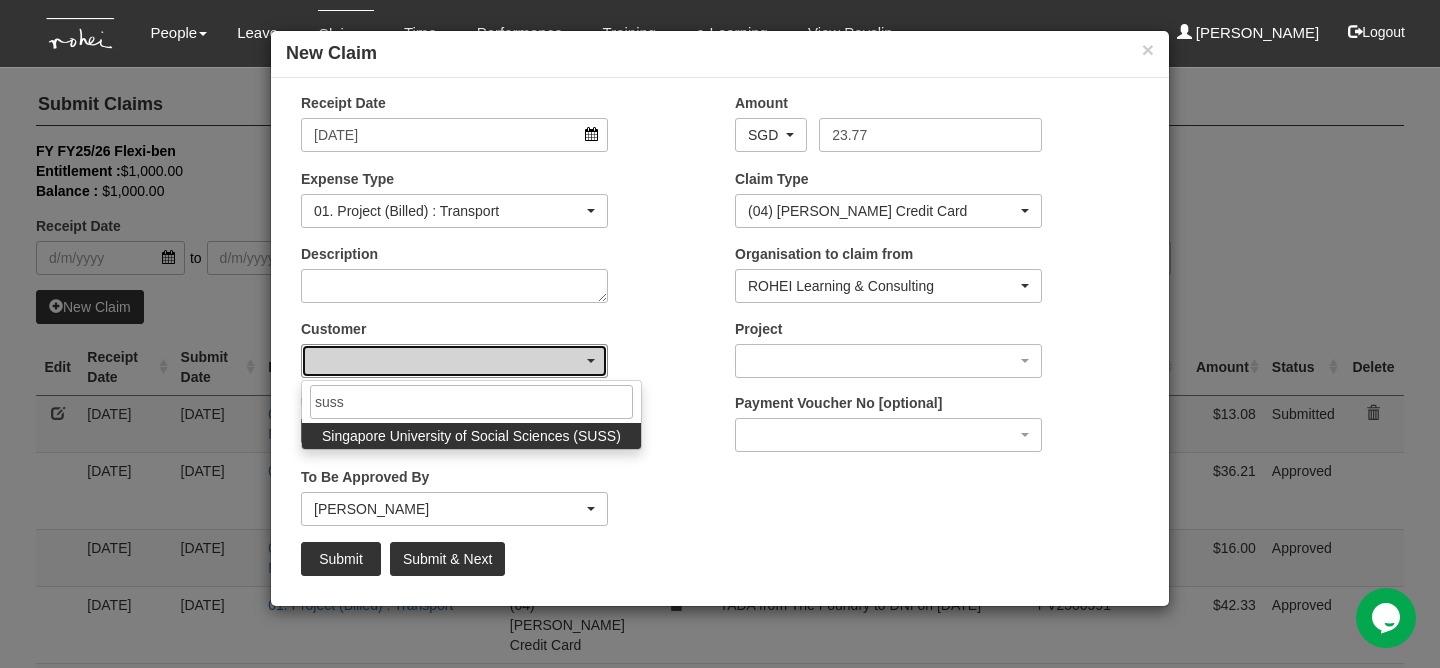 select on "457" 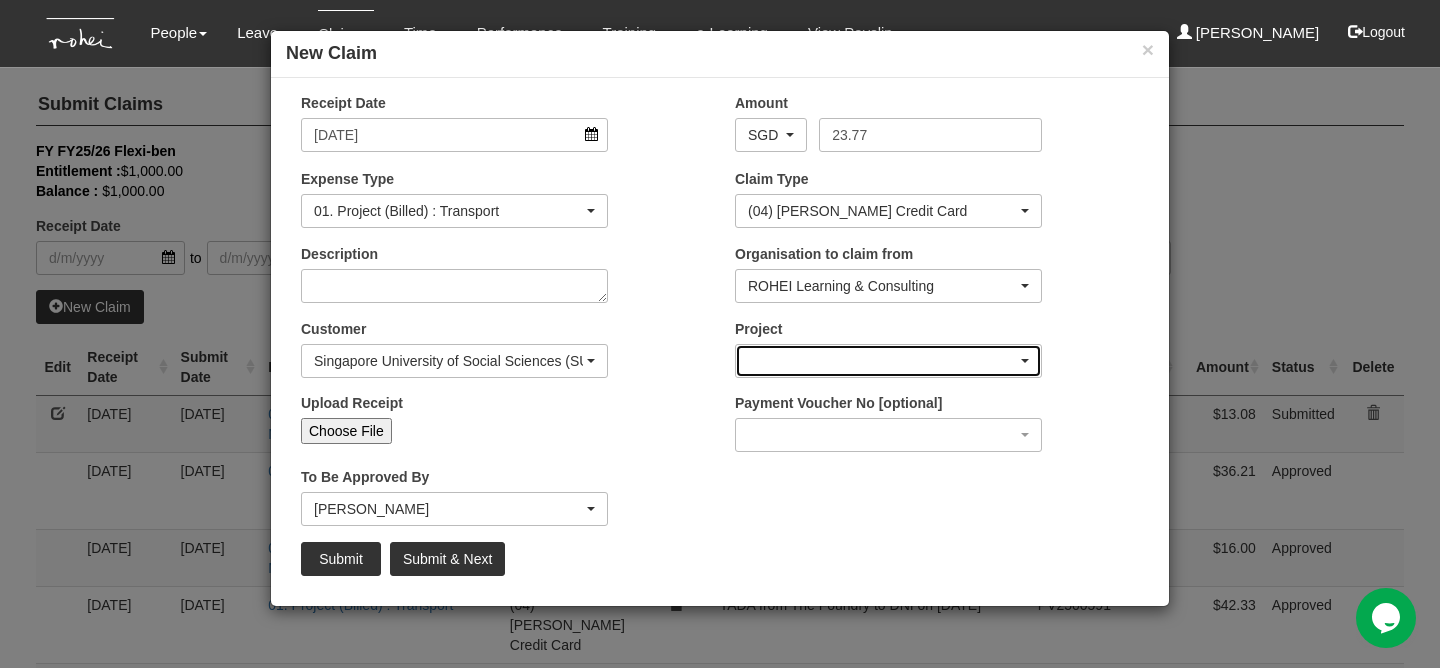click at bounding box center (888, 361) 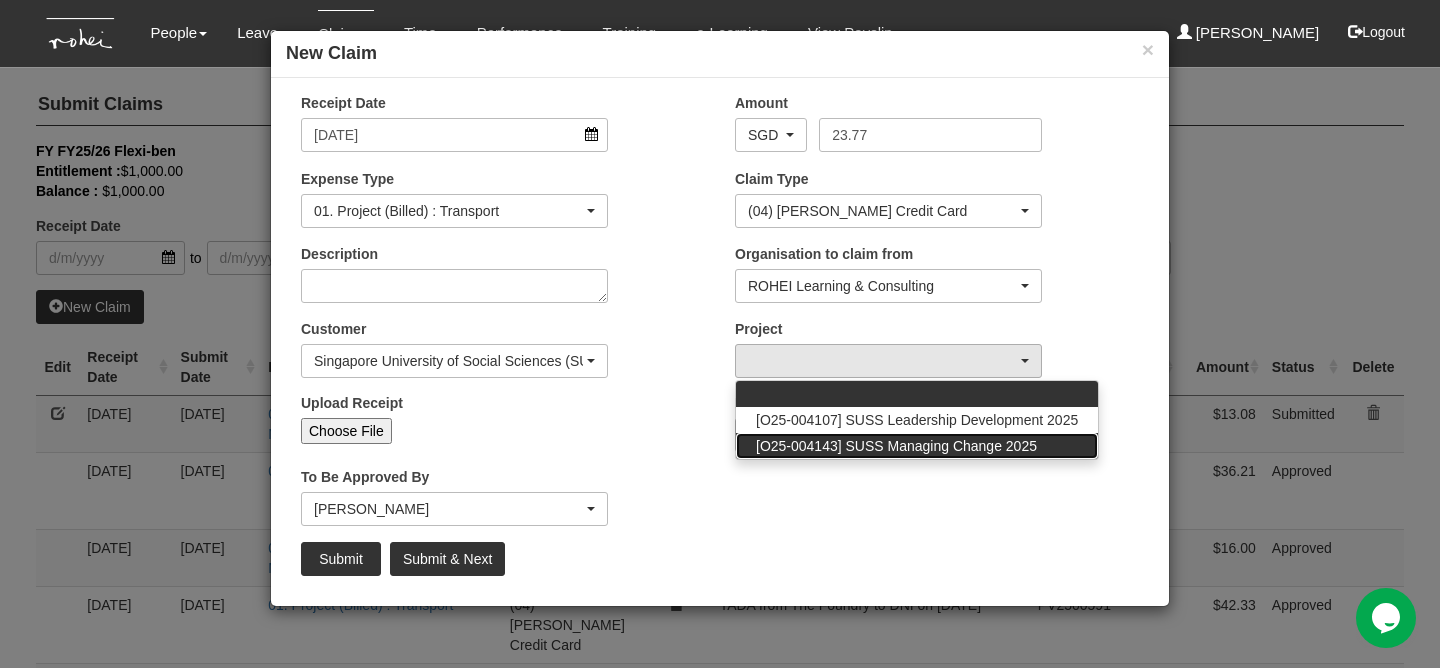 click on "[O25-004143] SUSS Managing Change 2025" at bounding box center (896, 446) 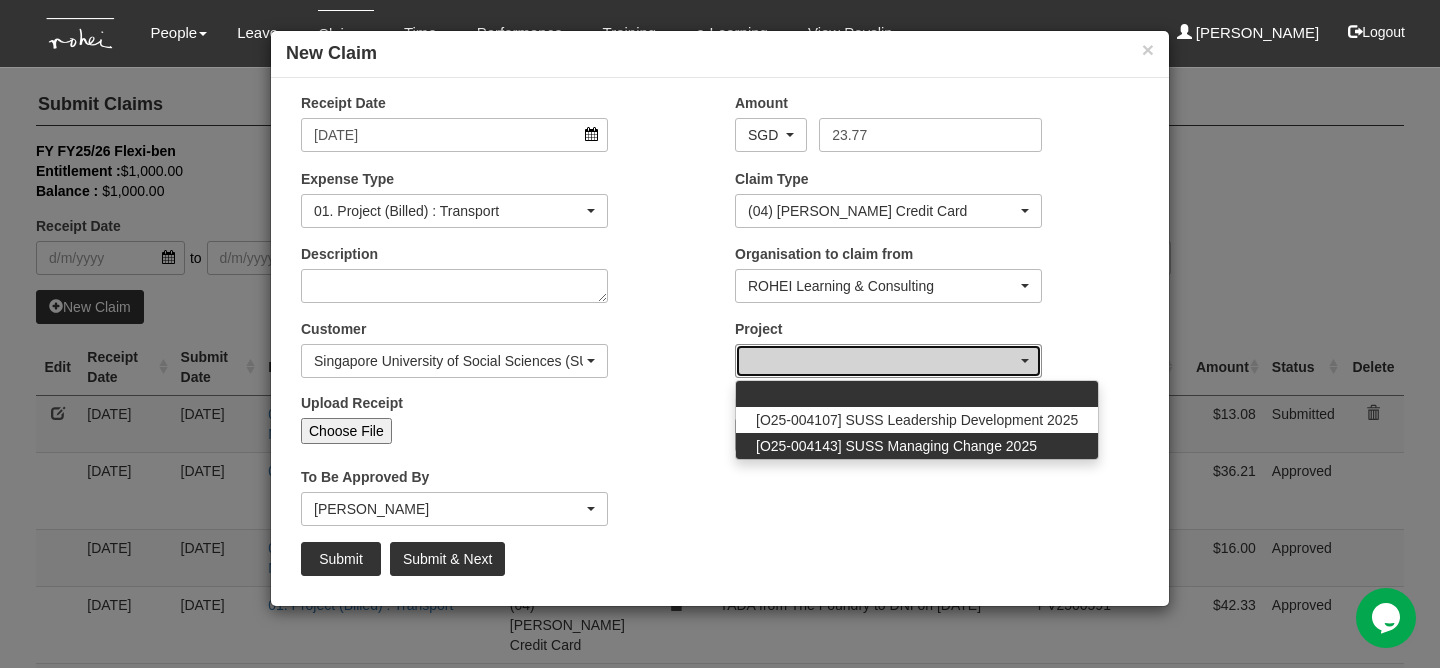 select on "2771" 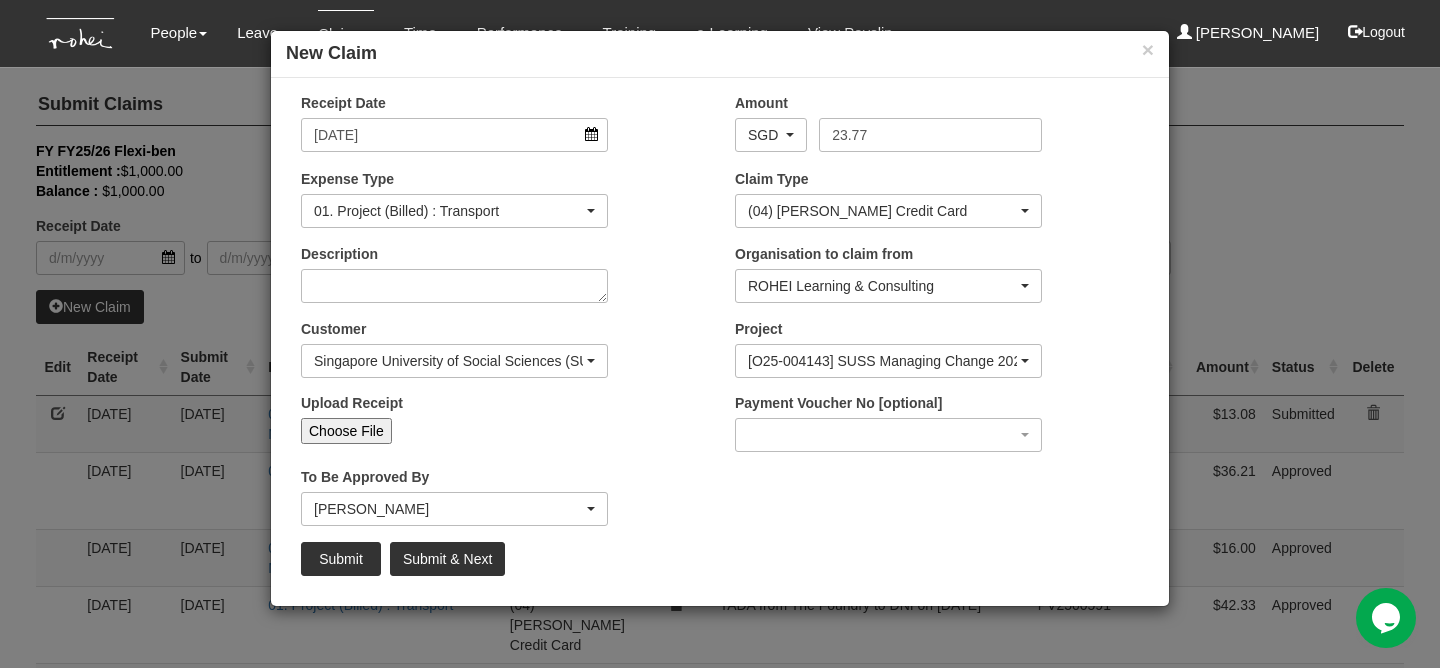 click on "Upload Receipt
Choose File" at bounding box center (503, 426) 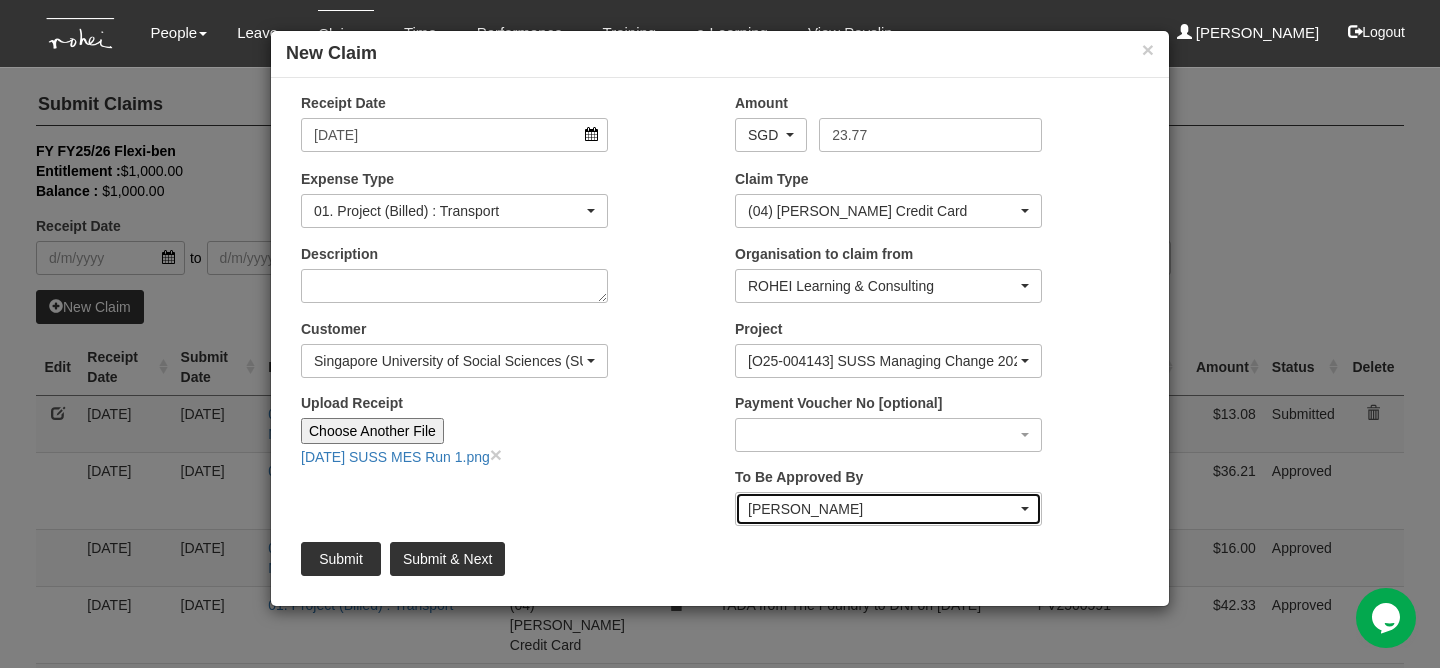 click on "[PERSON_NAME]" at bounding box center (882, 509) 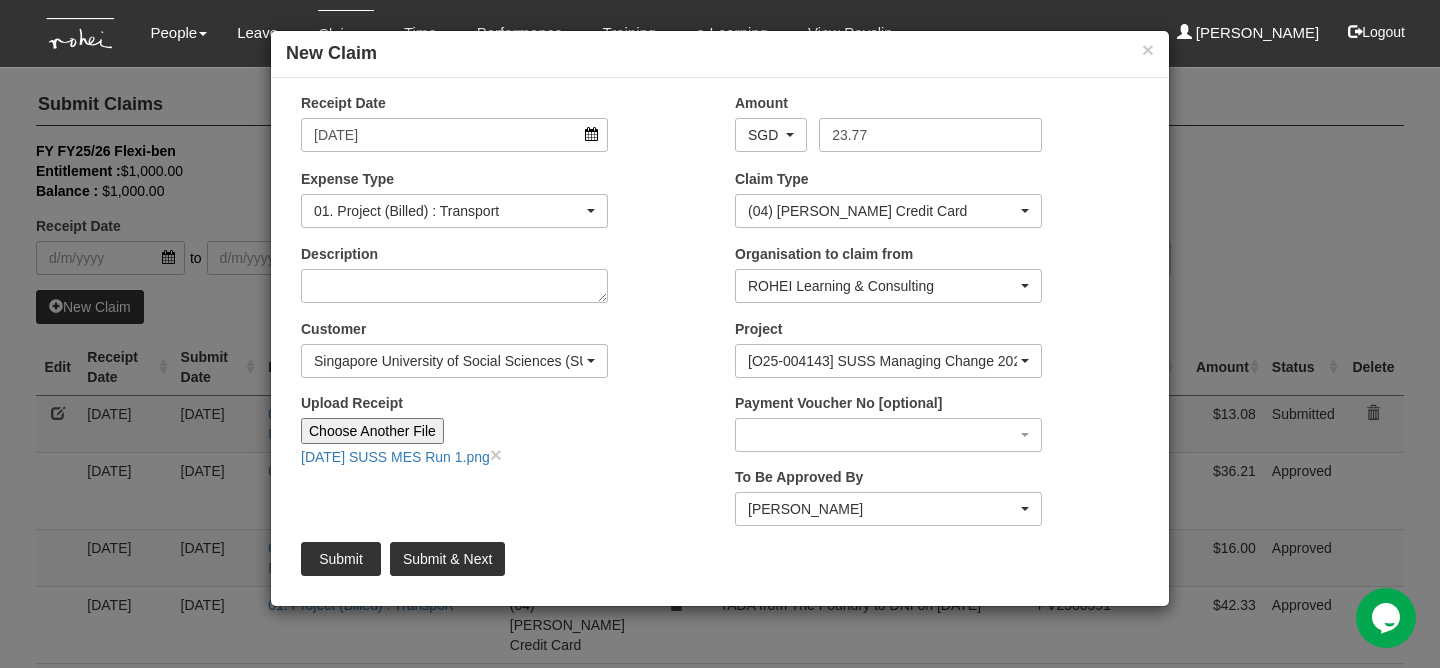 scroll, scrollTop: 435, scrollLeft: 0, axis: vertical 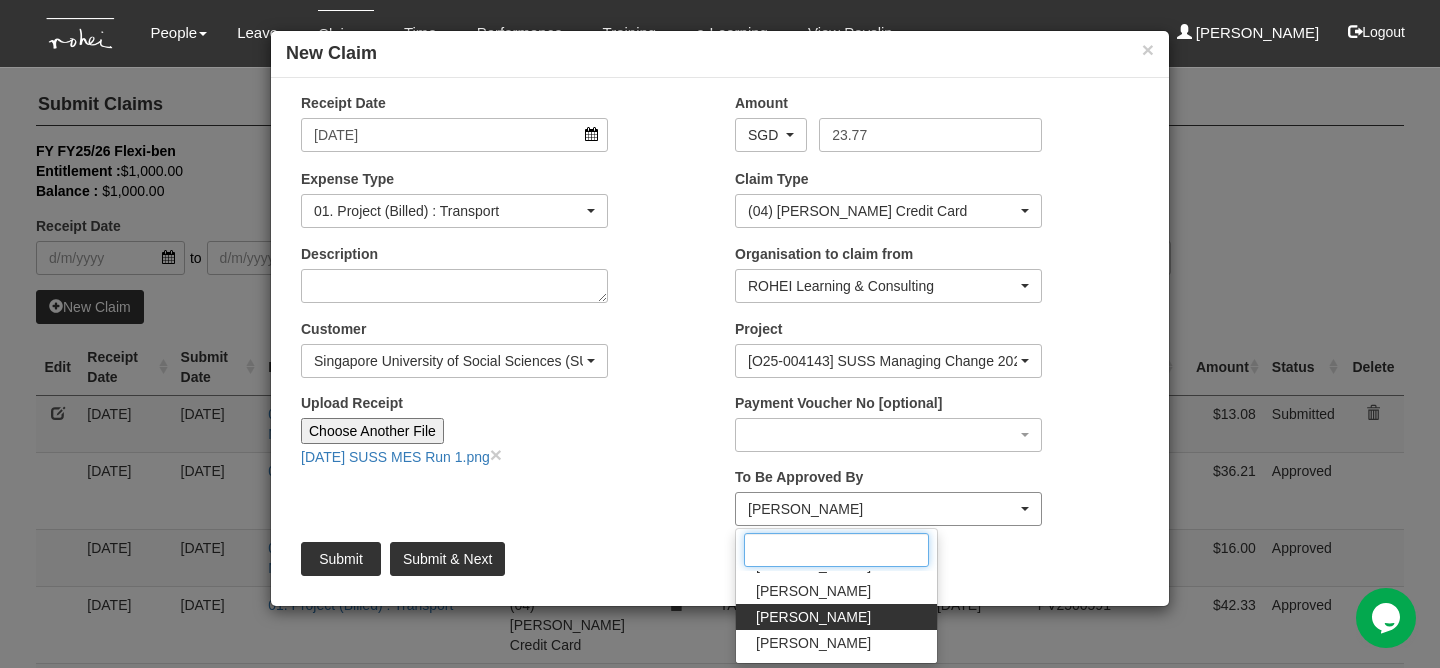 type on "a" 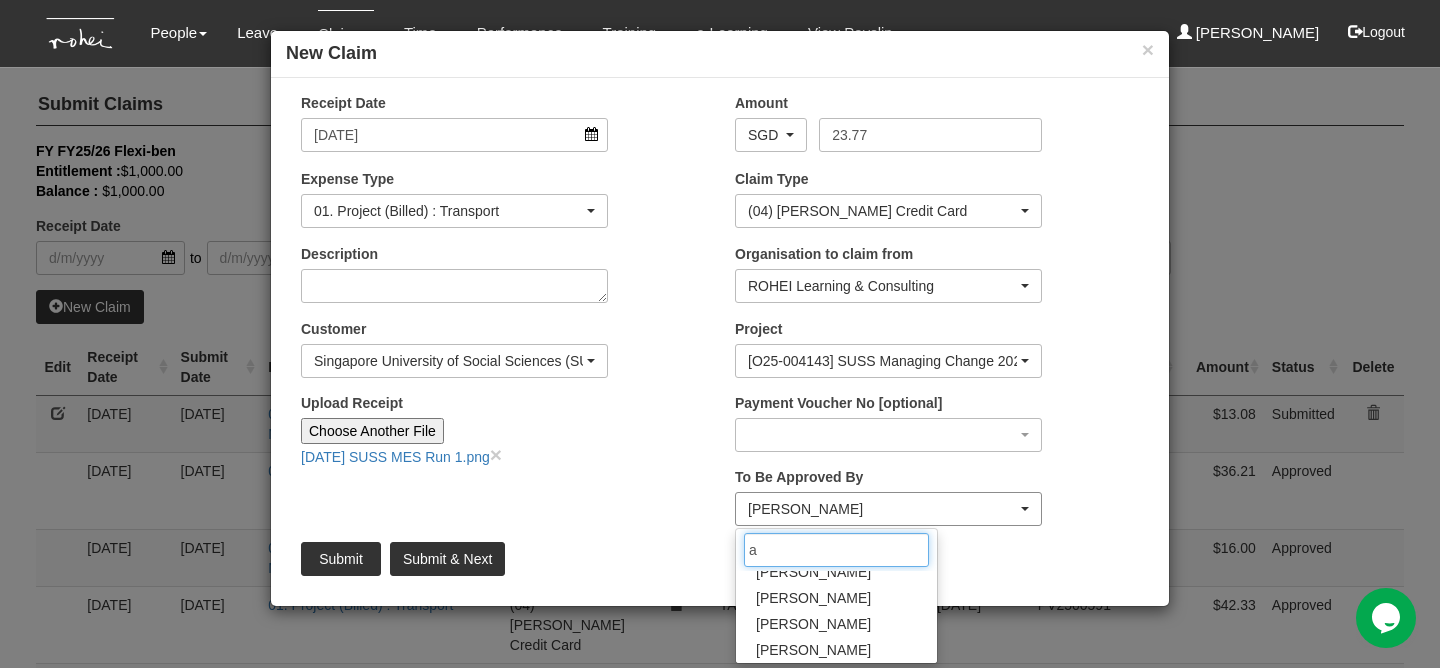 scroll, scrollTop: 0, scrollLeft: 0, axis: both 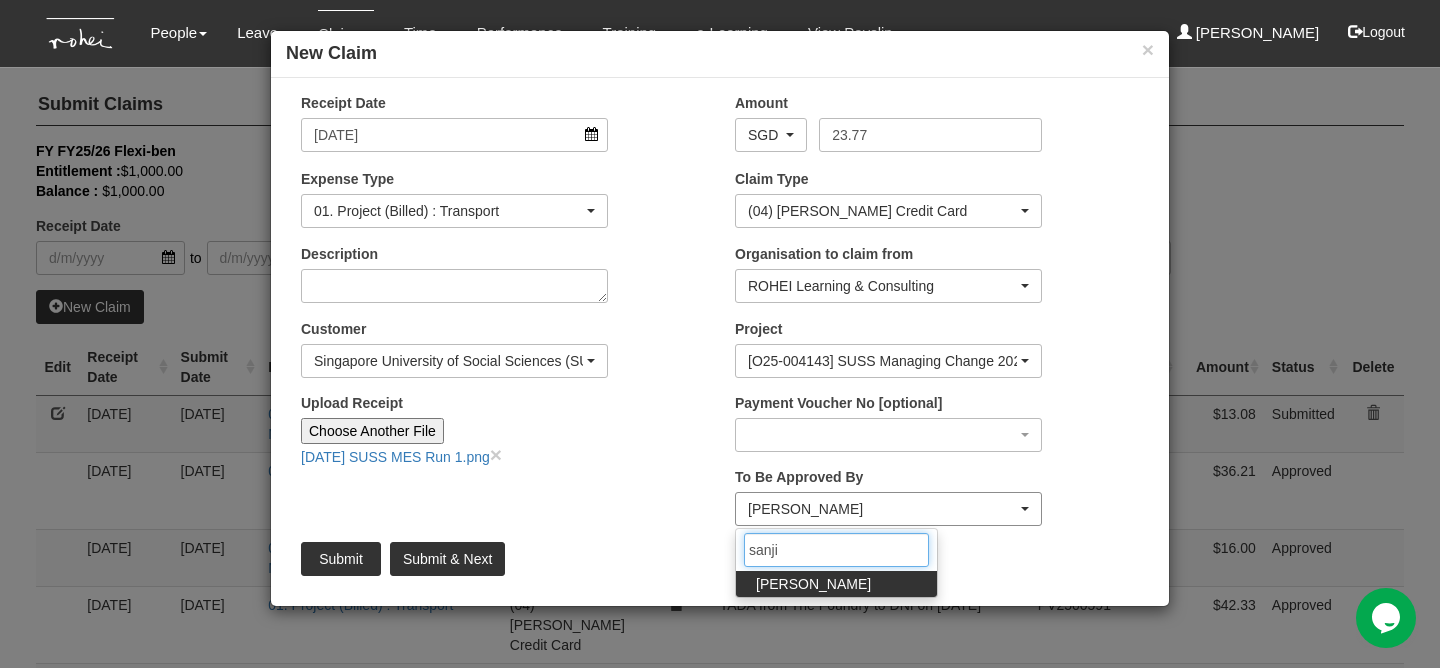 type on "[PERSON_NAME]" 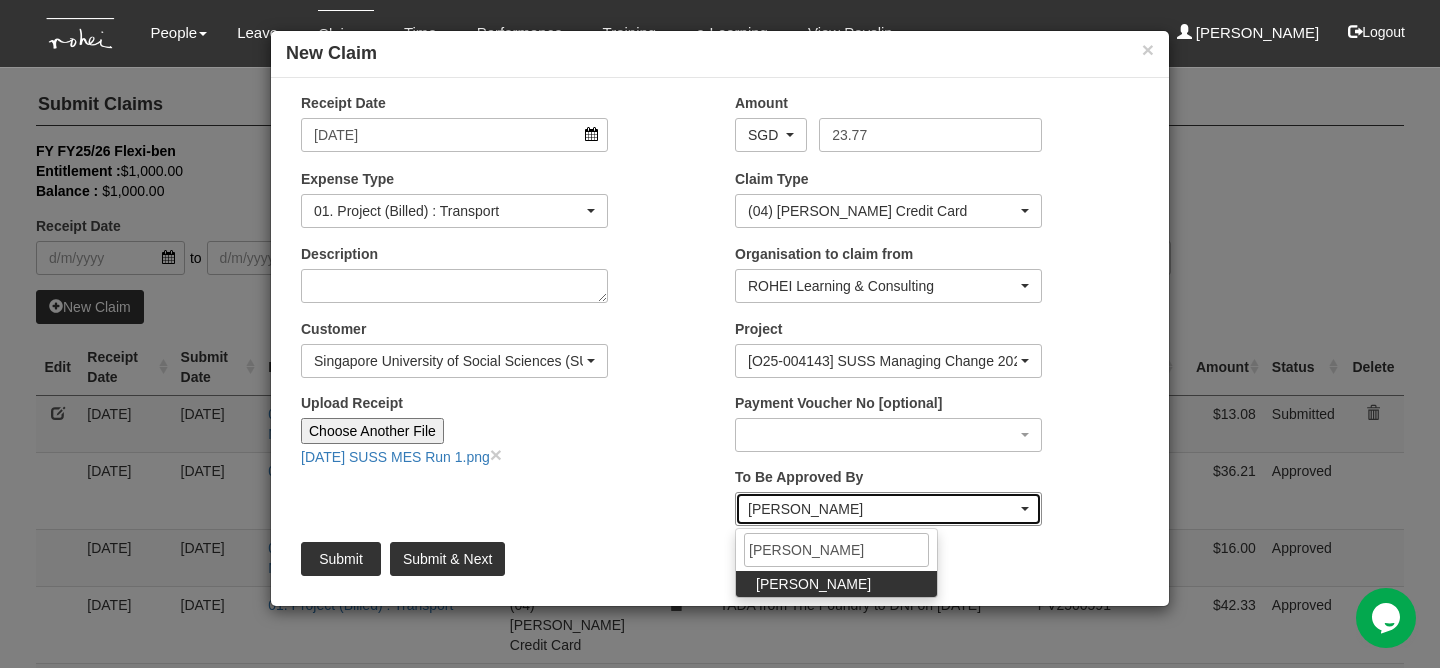 select on "5e225cdc-7ce9-465a-9503-99e8ed4cc44e" 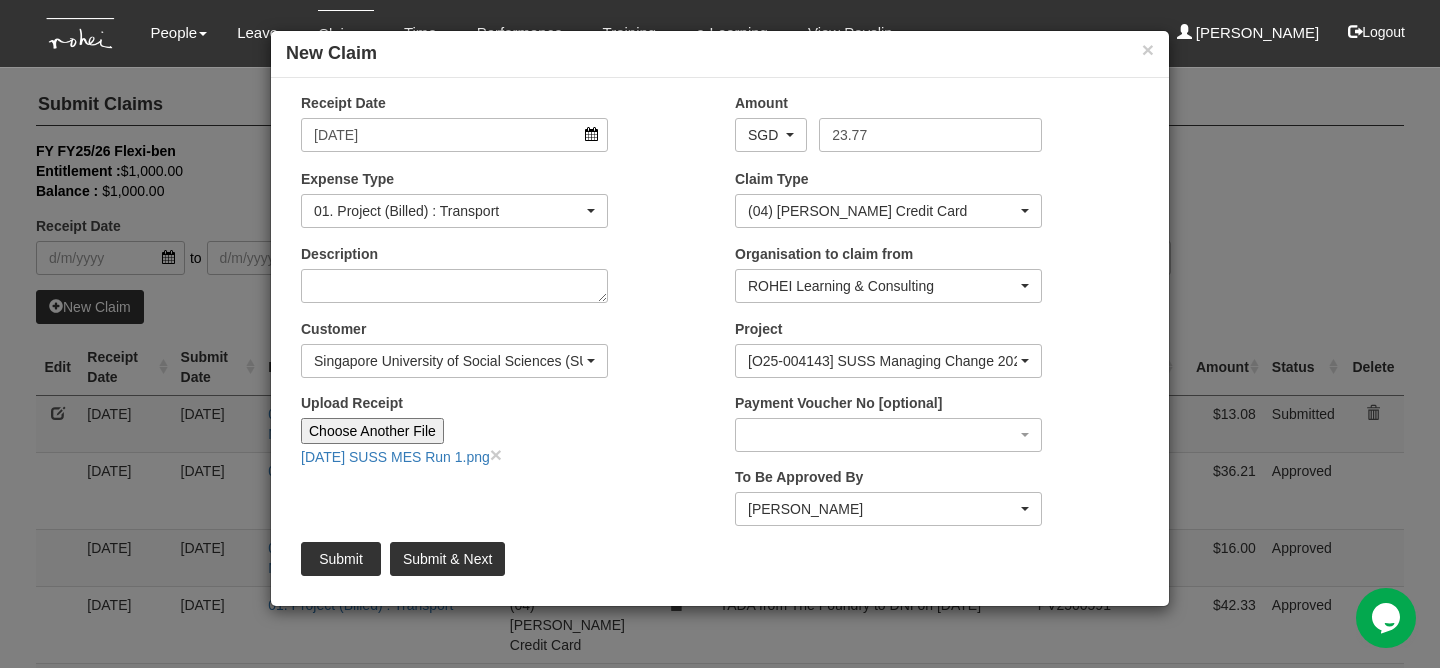 click on "Upload Receipt
Choose Another File
[DATE] SUSS MES Run 1.png ×" at bounding box center (503, 437) 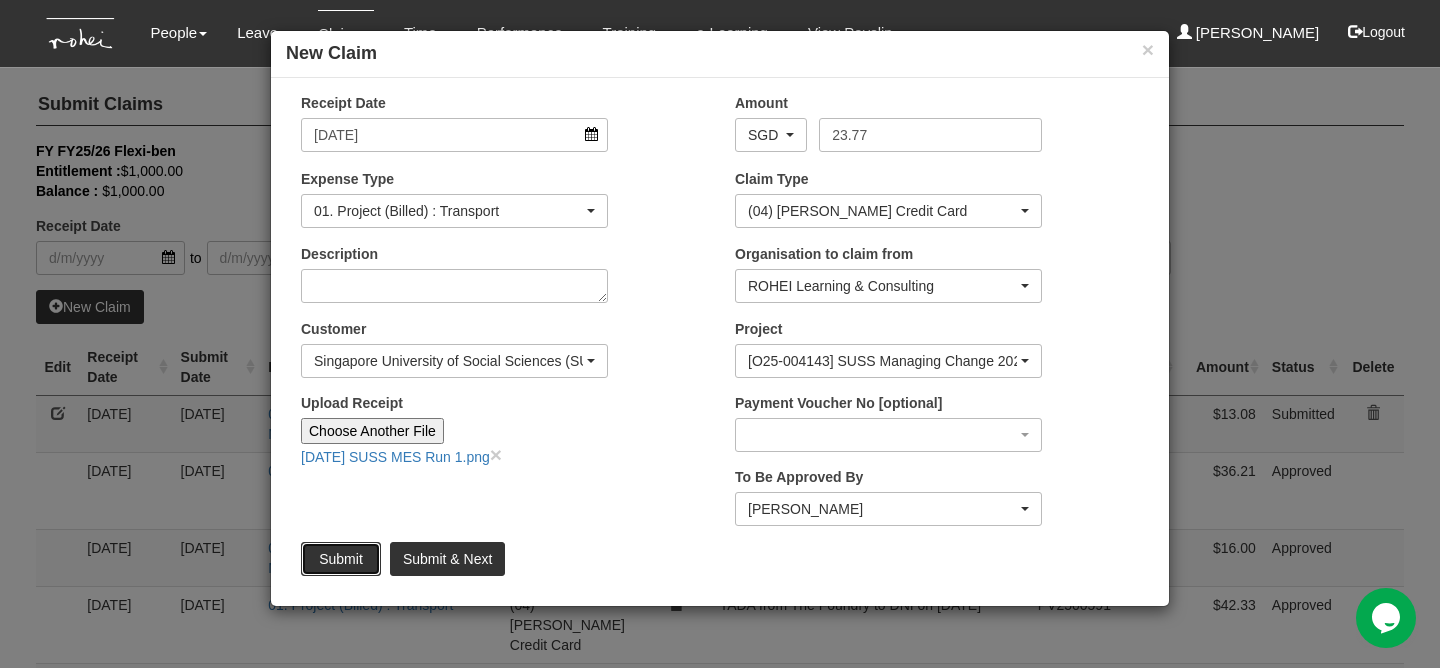 click on "Submit" at bounding box center (341, 559) 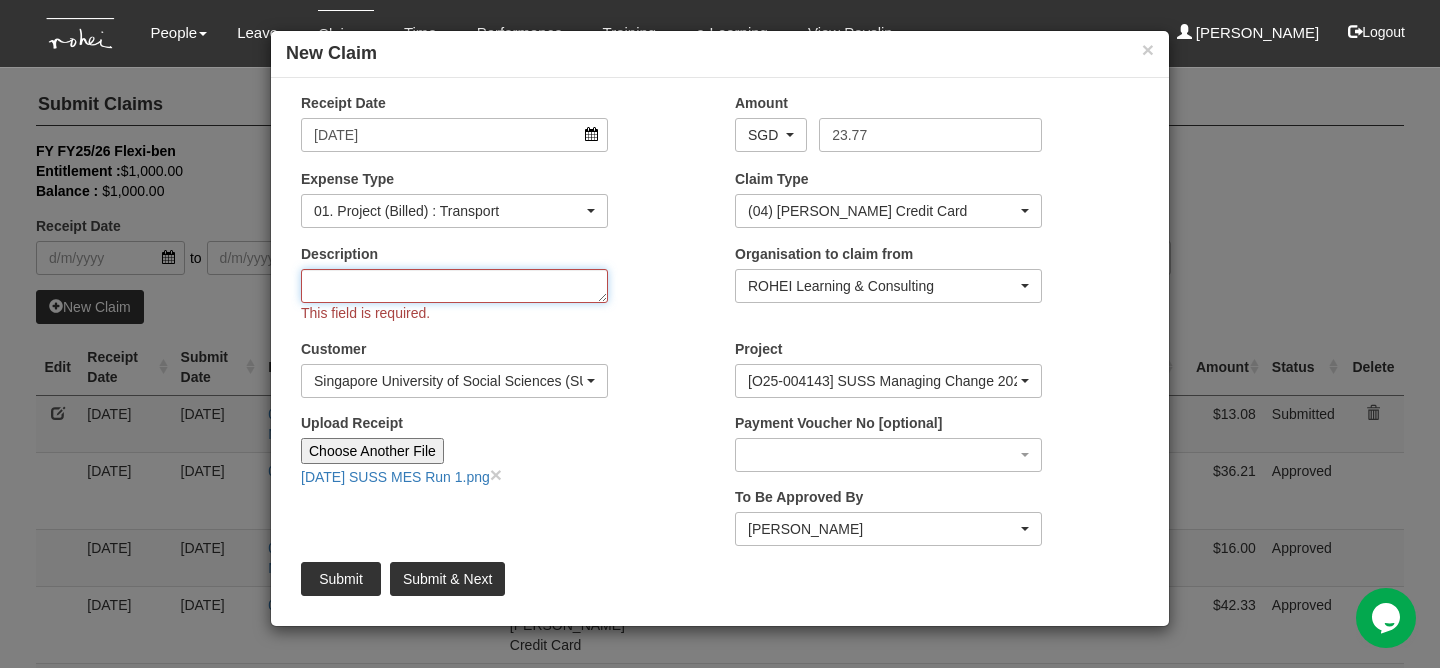 click on "Description" at bounding box center (454, 286) 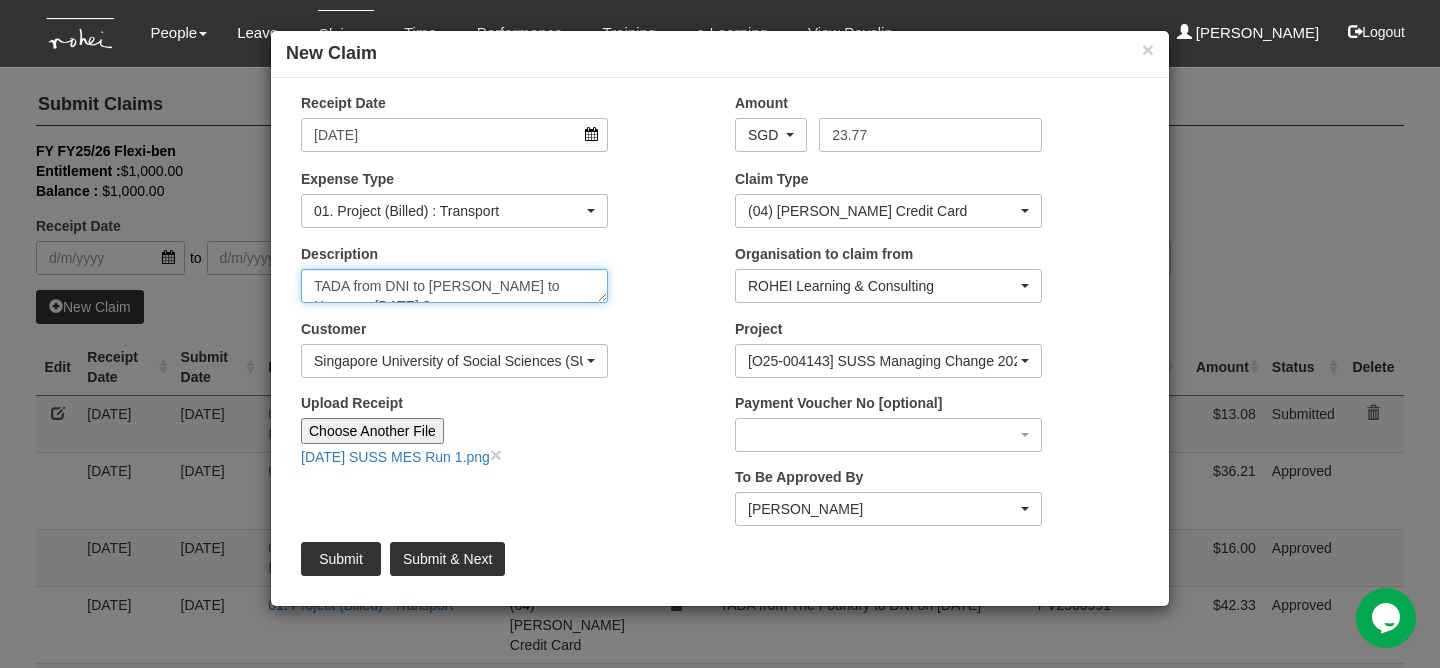 scroll, scrollTop: 12, scrollLeft: 0, axis: vertical 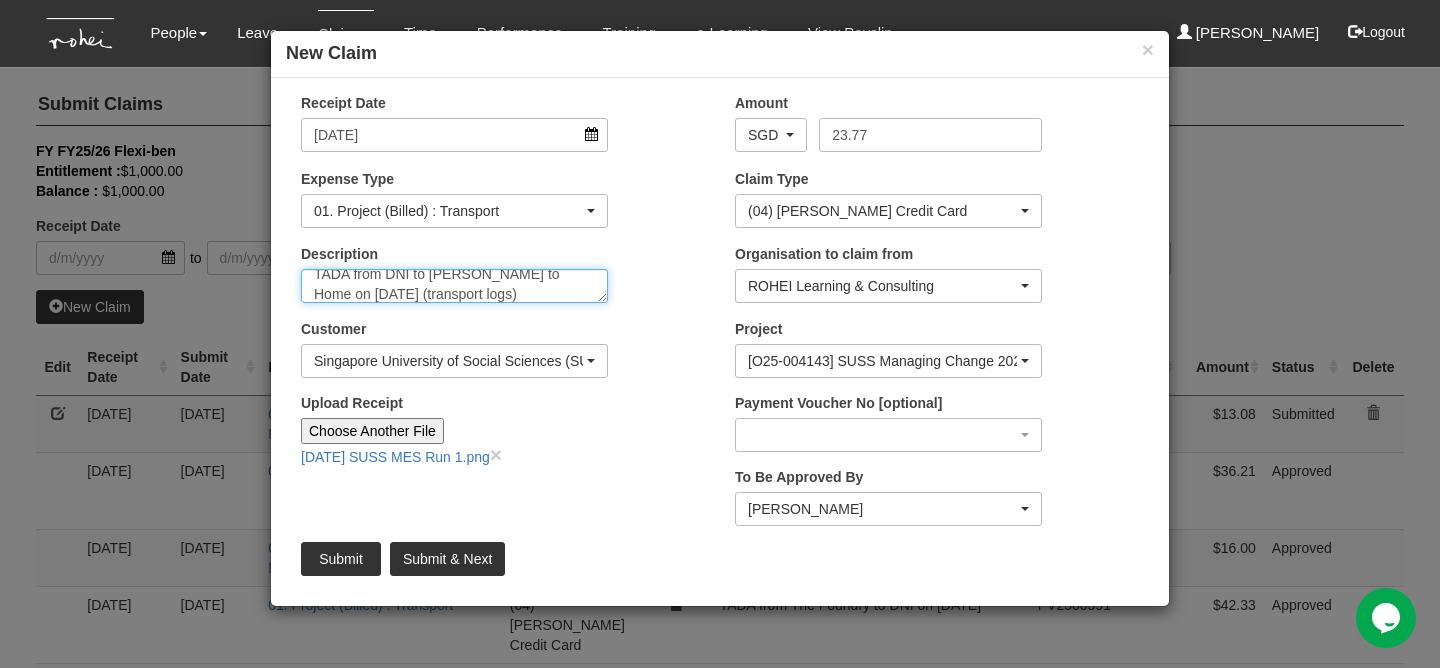 type on "TADA from DNI to [PERSON_NAME] to Home on [DATE] (transport logs)" 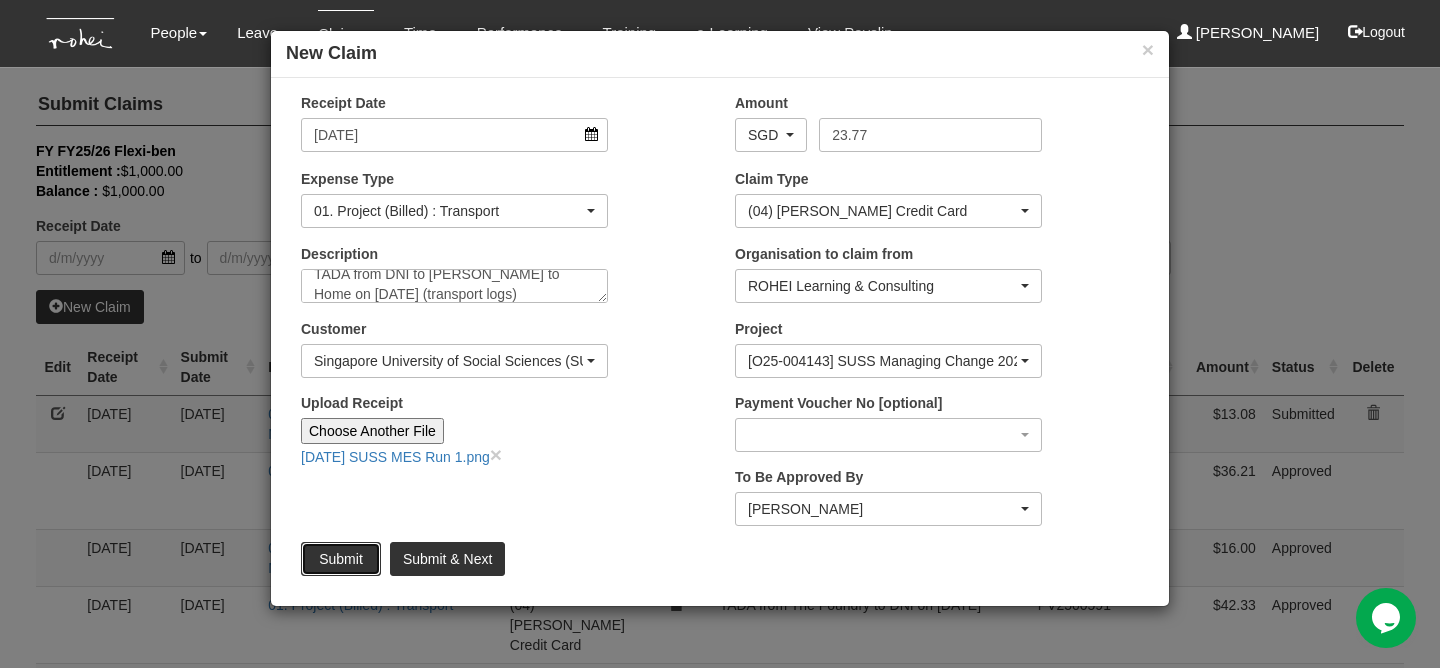 click on "Submit" at bounding box center [341, 559] 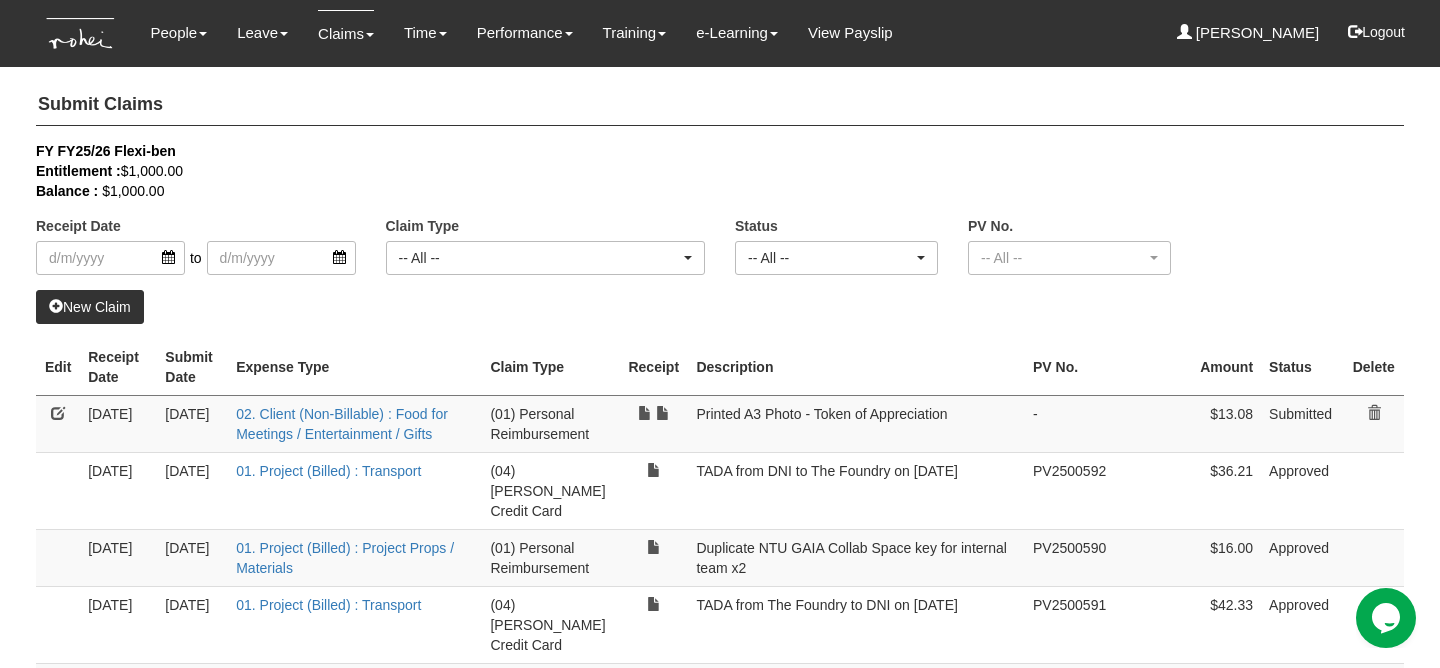select on "50" 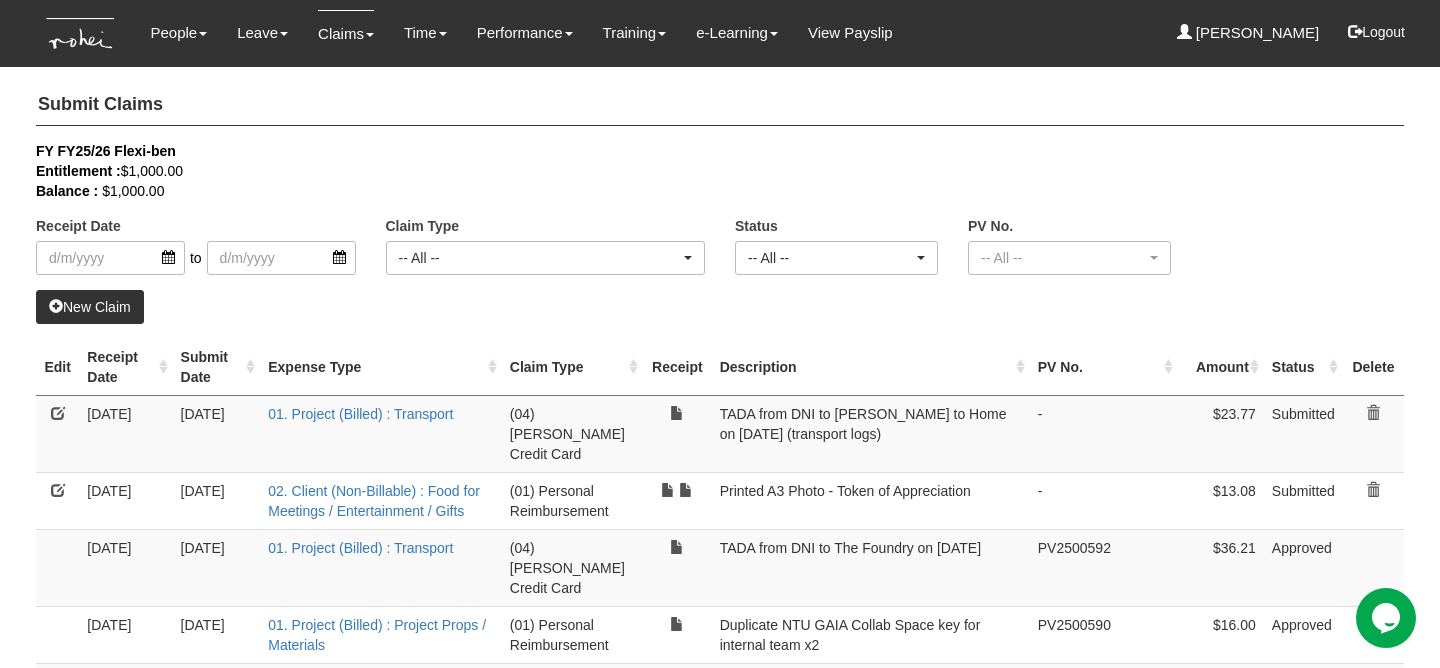 click on "New Claim" at bounding box center [90, 307] 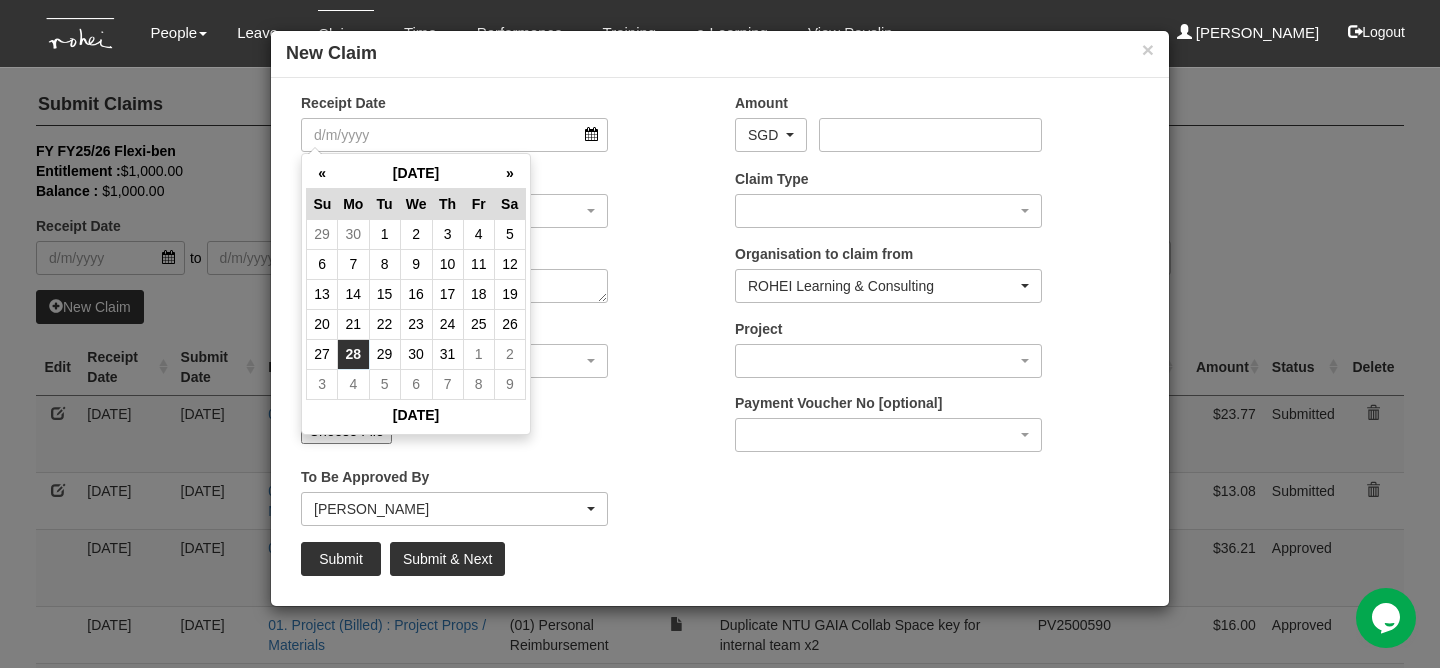 click on "28" at bounding box center [353, 354] 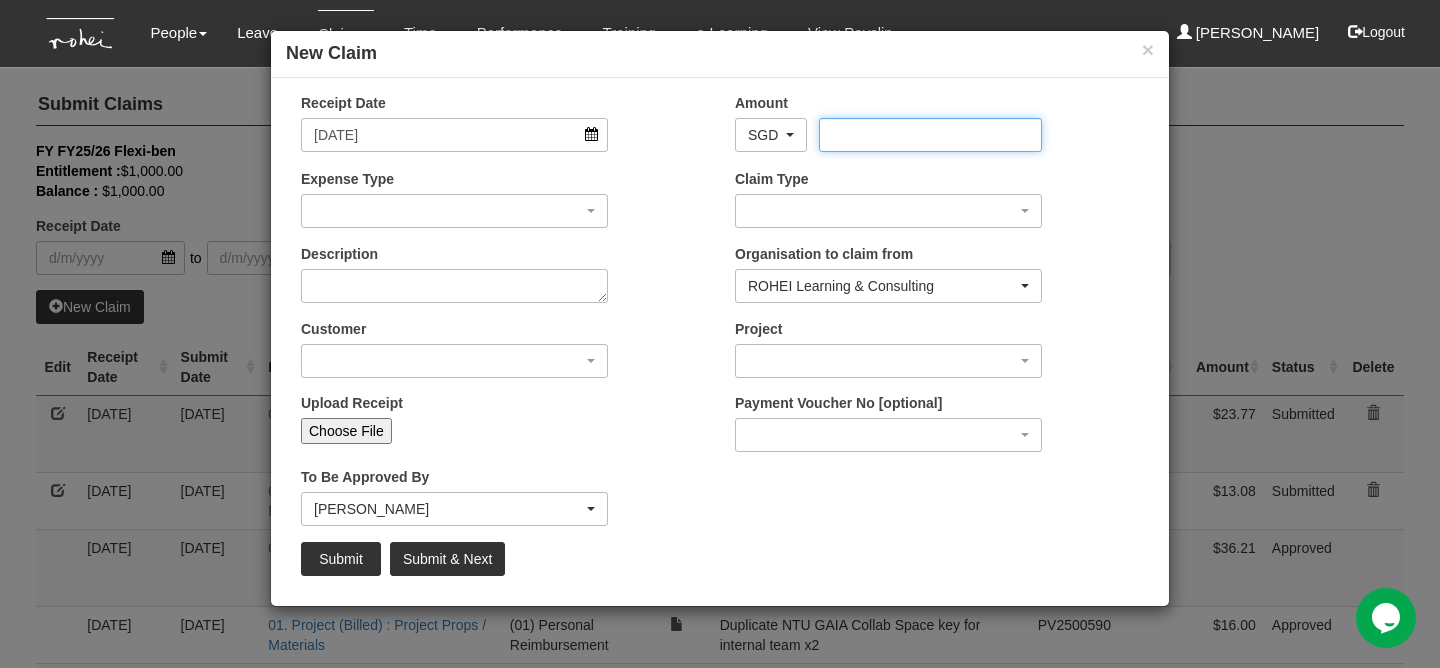 click on "Amount" at bounding box center [930, 135] 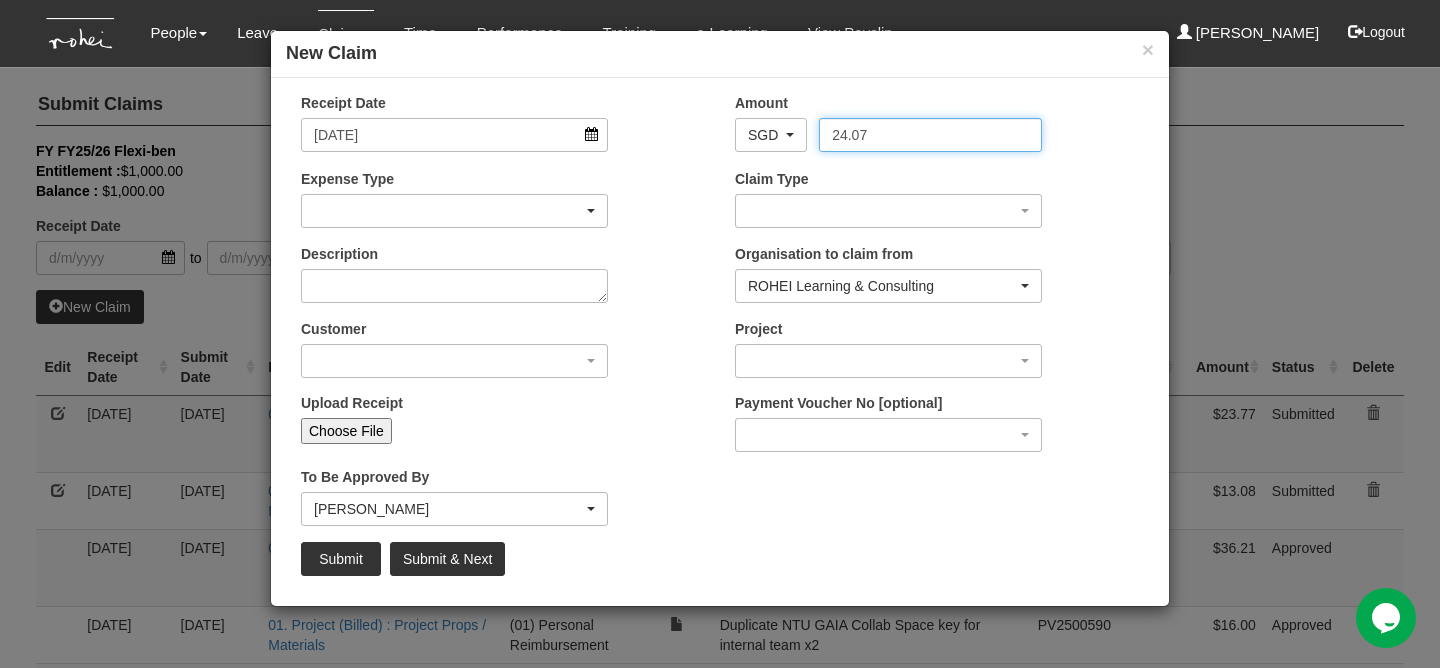 type on "24.07" 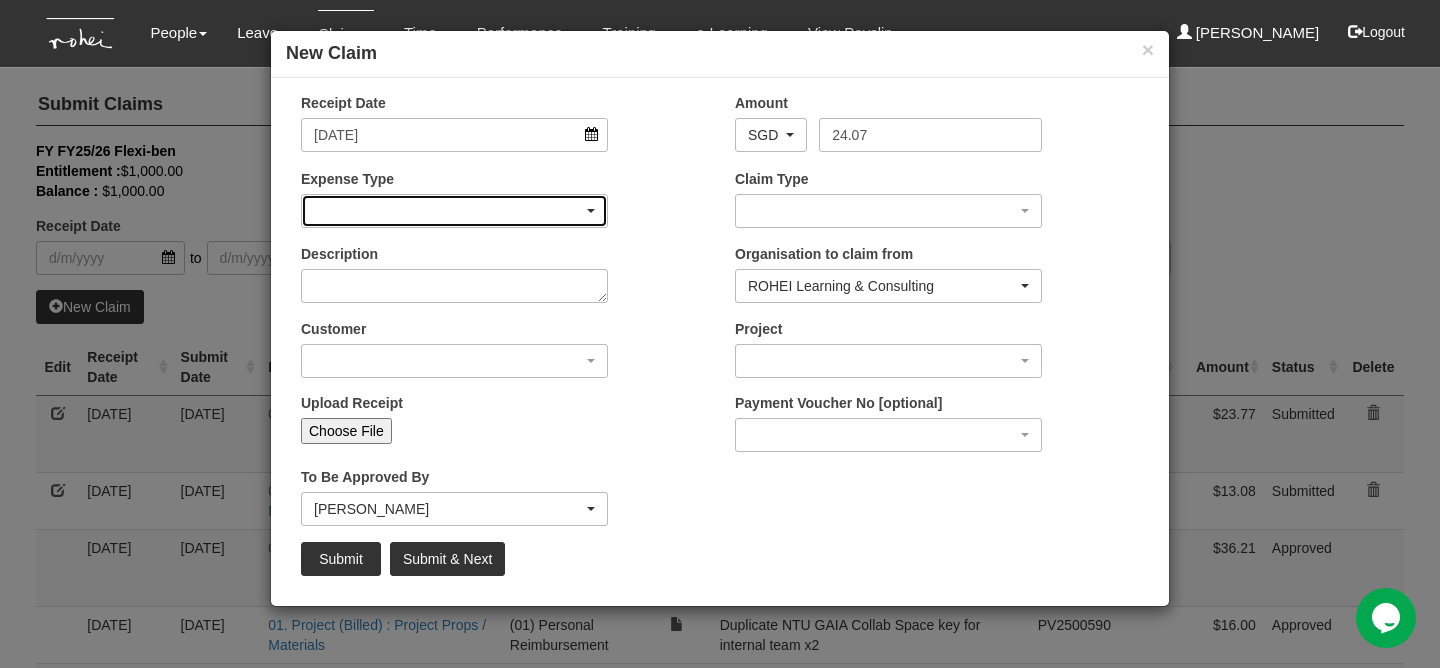 click at bounding box center [454, 211] 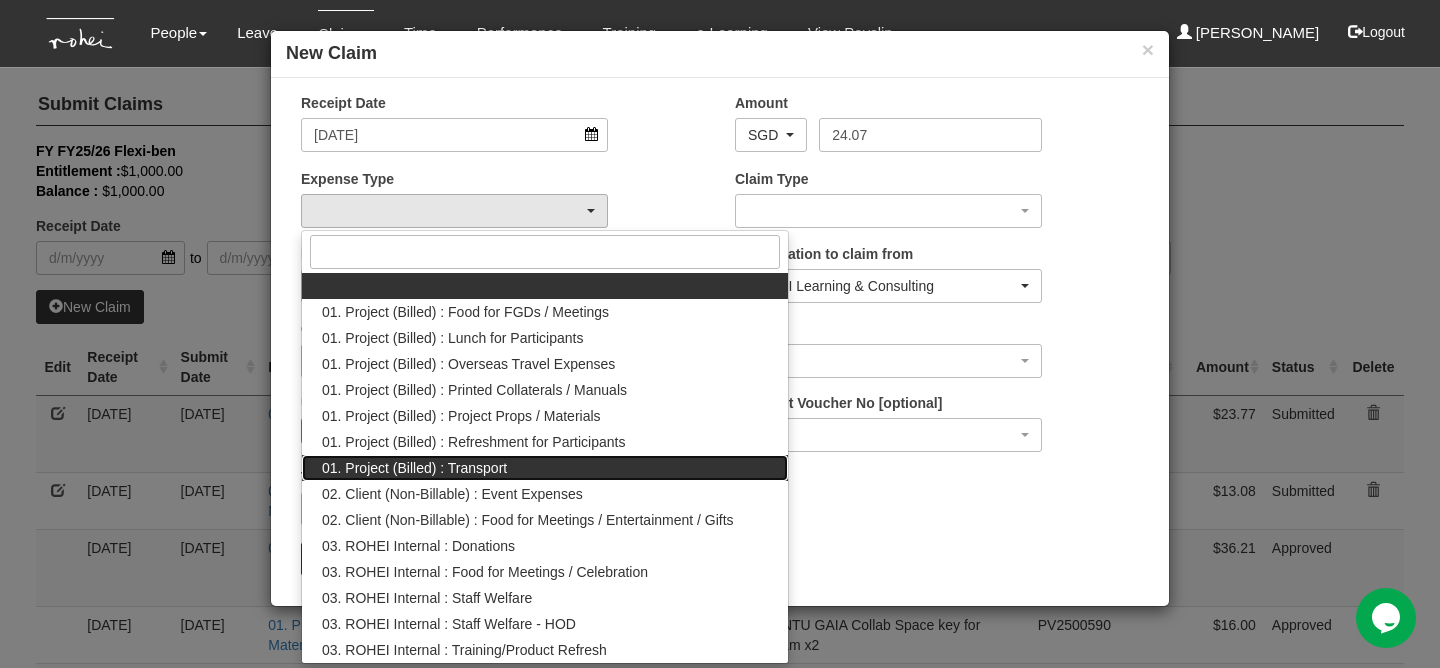 click on "01. Project (Billed) : Transport" at bounding box center [545, 468] 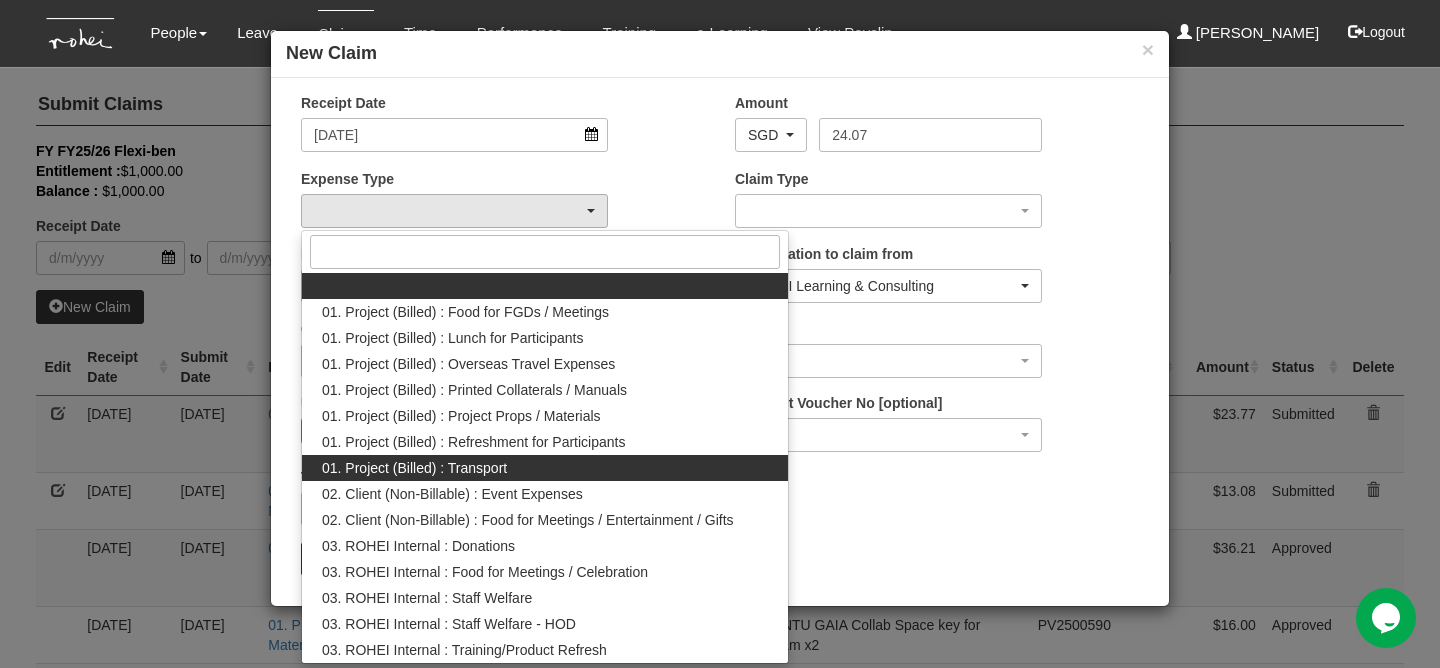 select on "135" 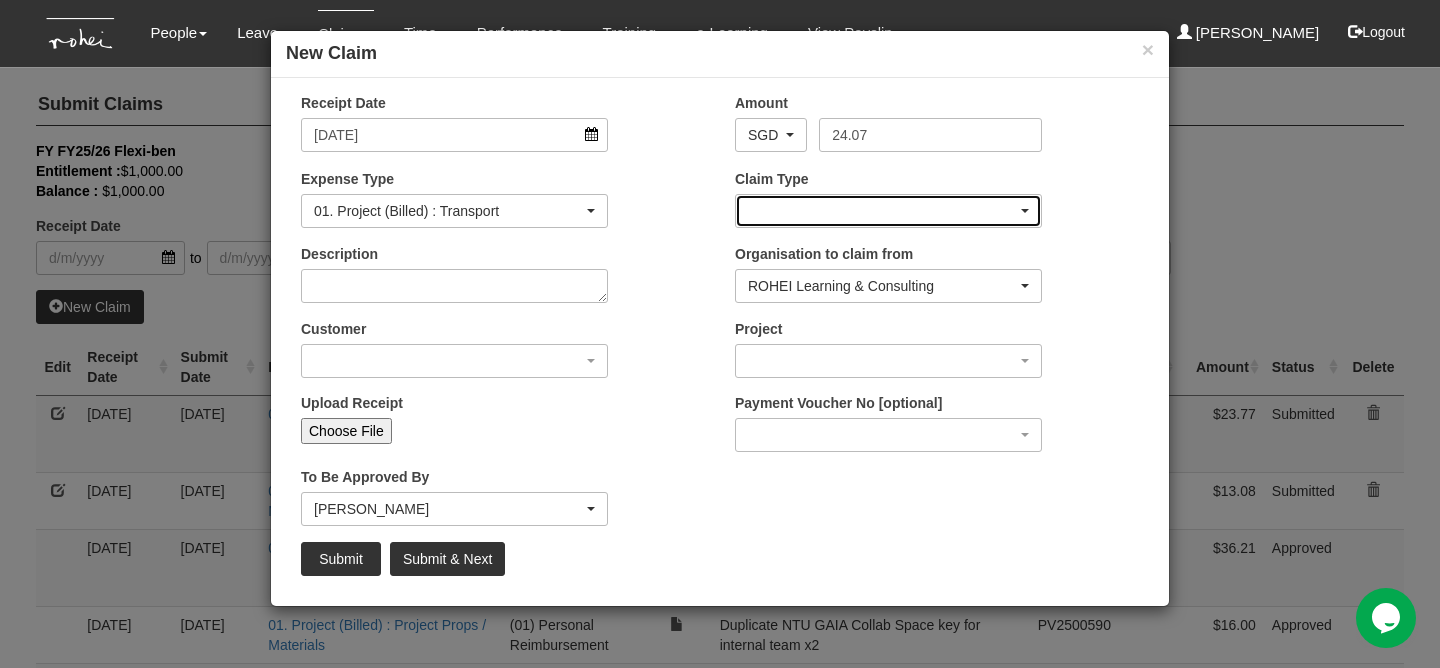 click at bounding box center [888, 211] 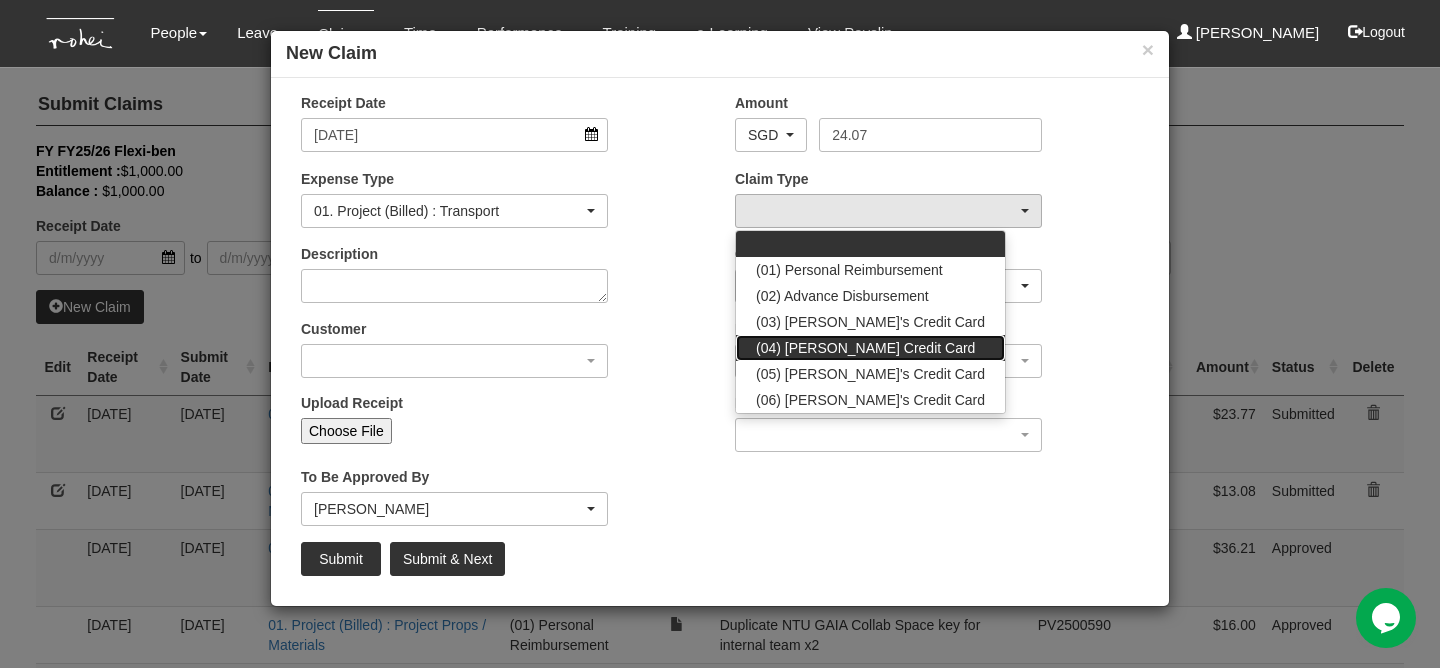 click on "(04) [PERSON_NAME] Credit Card" at bounding box center (865, 348) 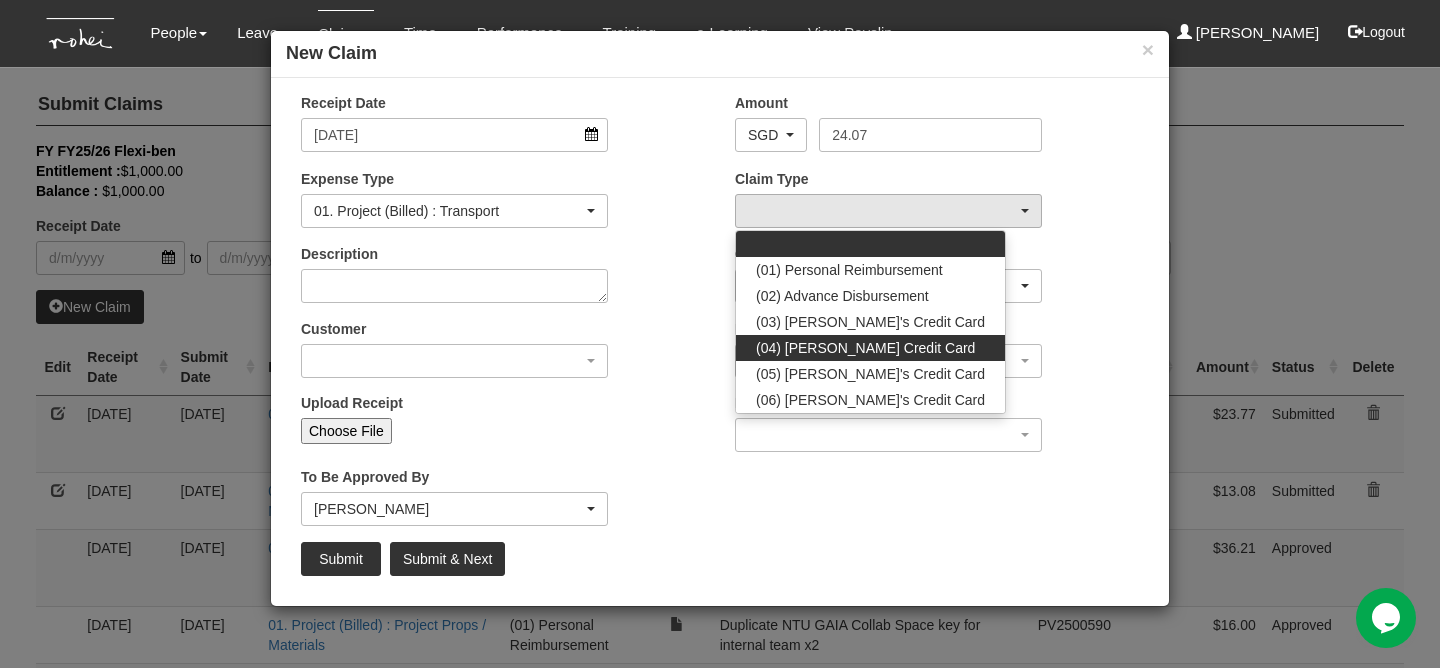 select on "16" 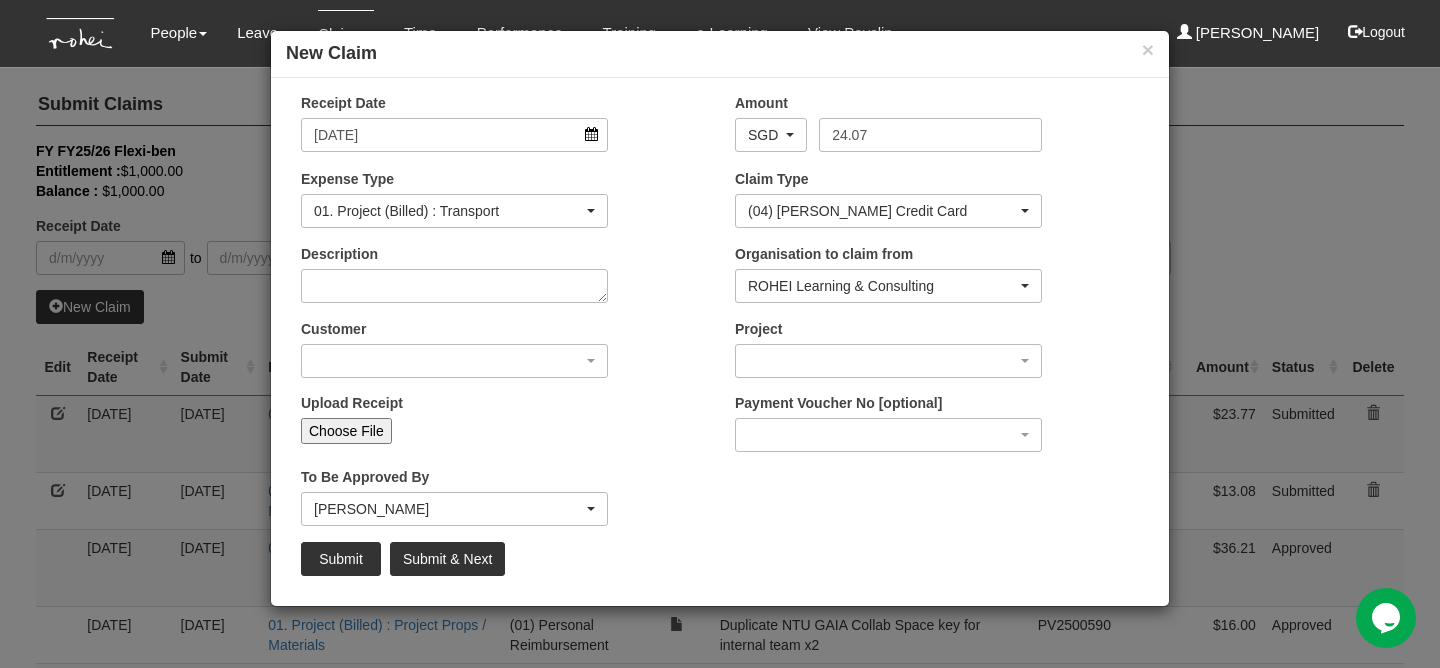 click on "Description" at bounding box center (454, 273) 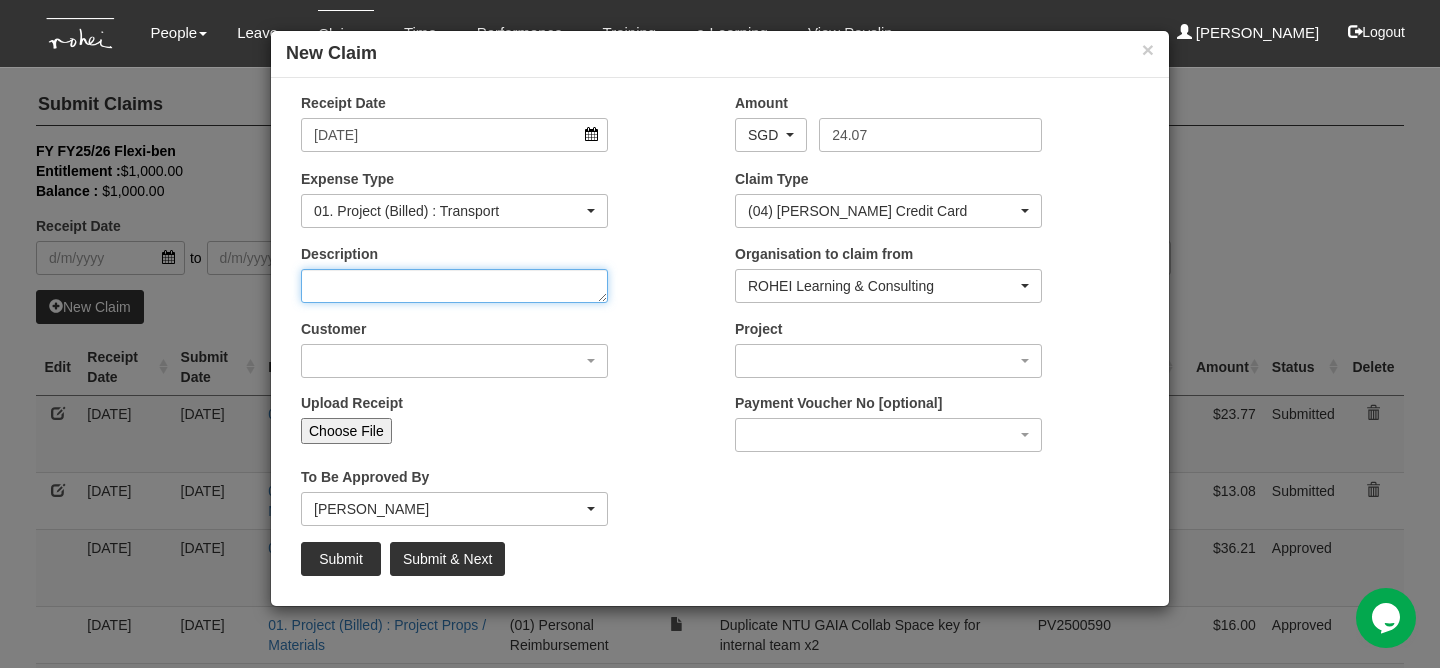 click on "Description" at bounding box center [454, 286] 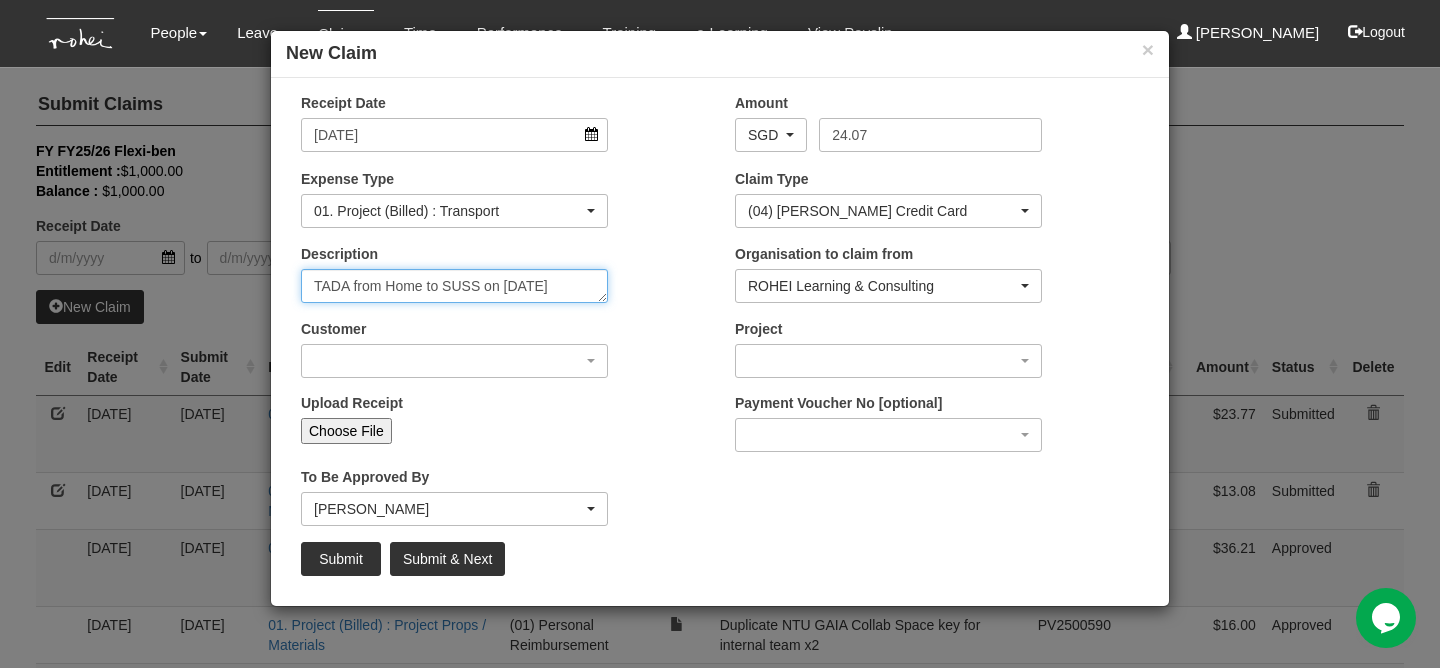 type on "TADA from Home to SUSS on [DATE]" 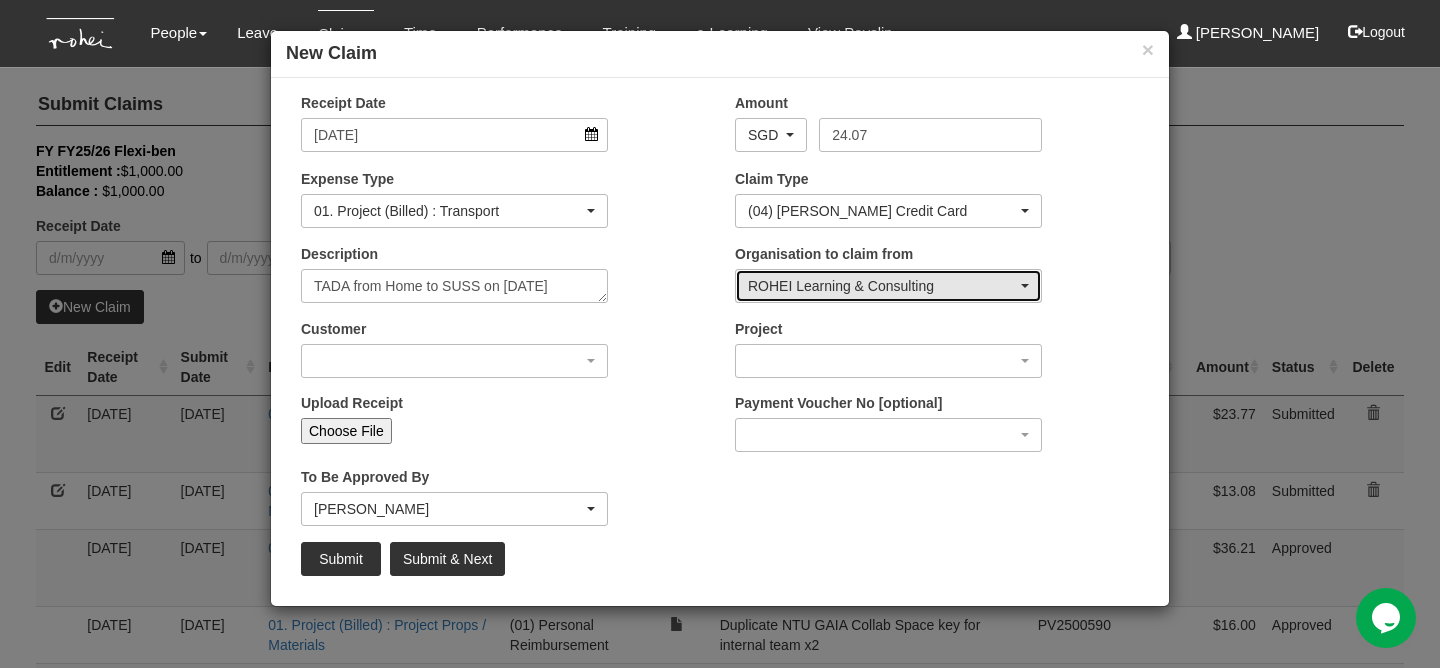 type 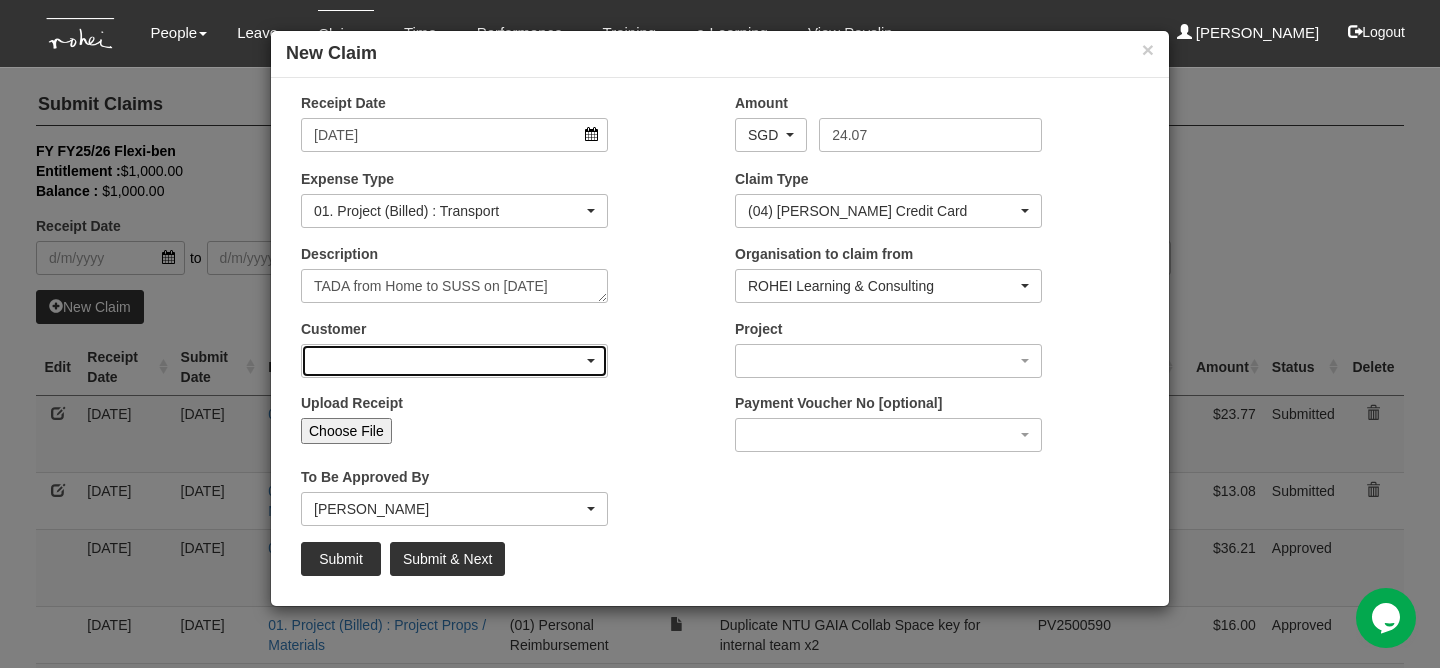 click at bounding box center [454, 361] 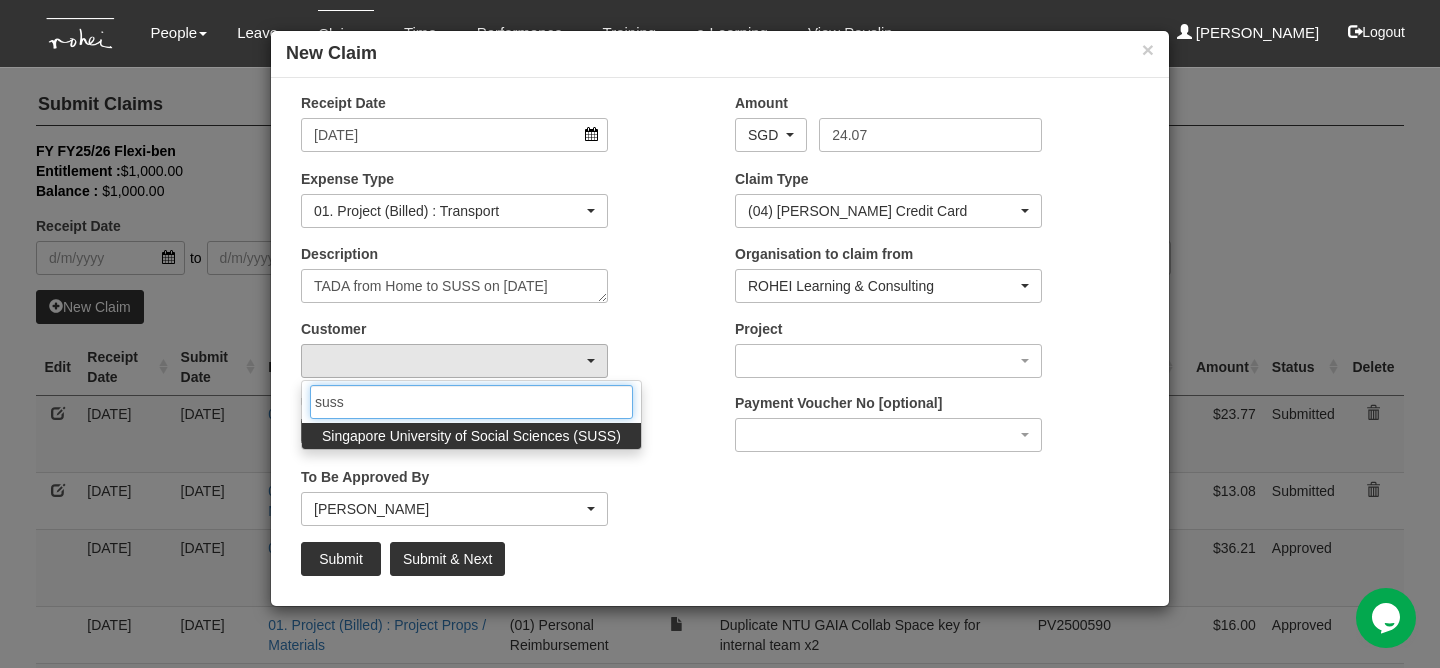 type on "suss" 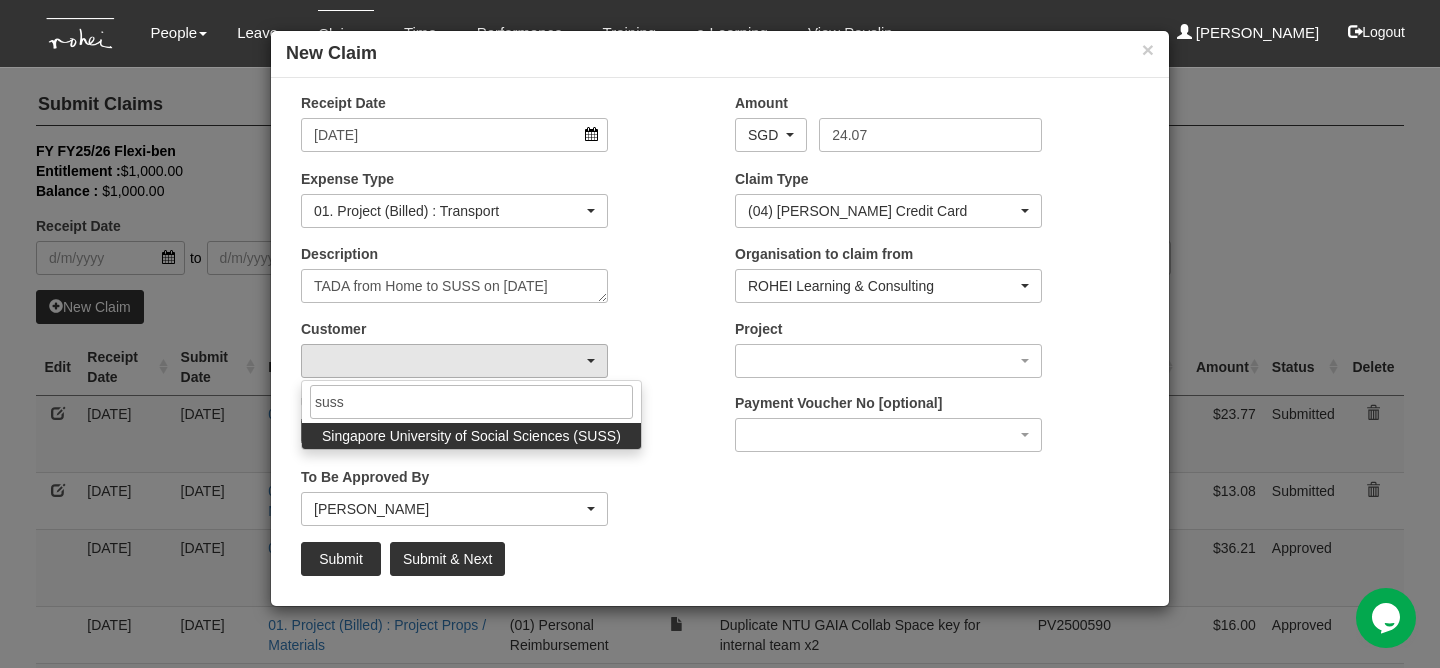 click on "Singapore University of Social Sciences (SUSS)" at bounding box center (471, 436) 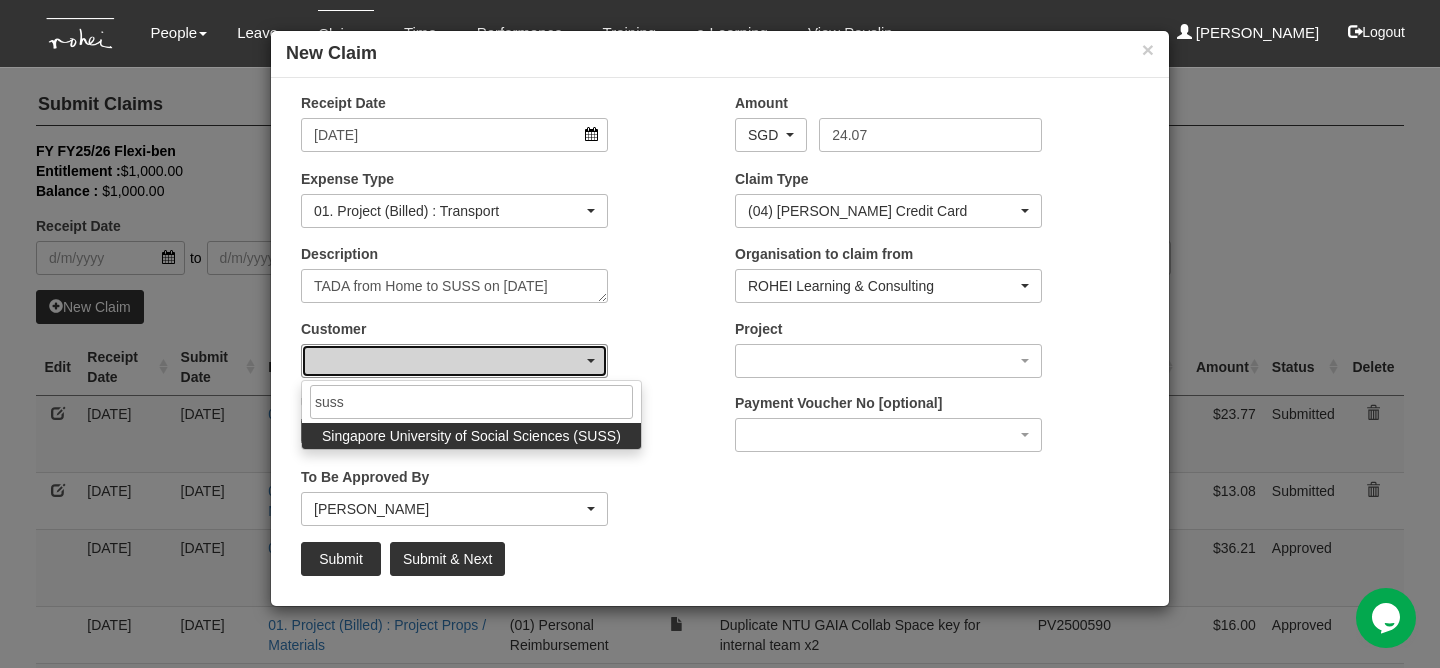 select on "457" 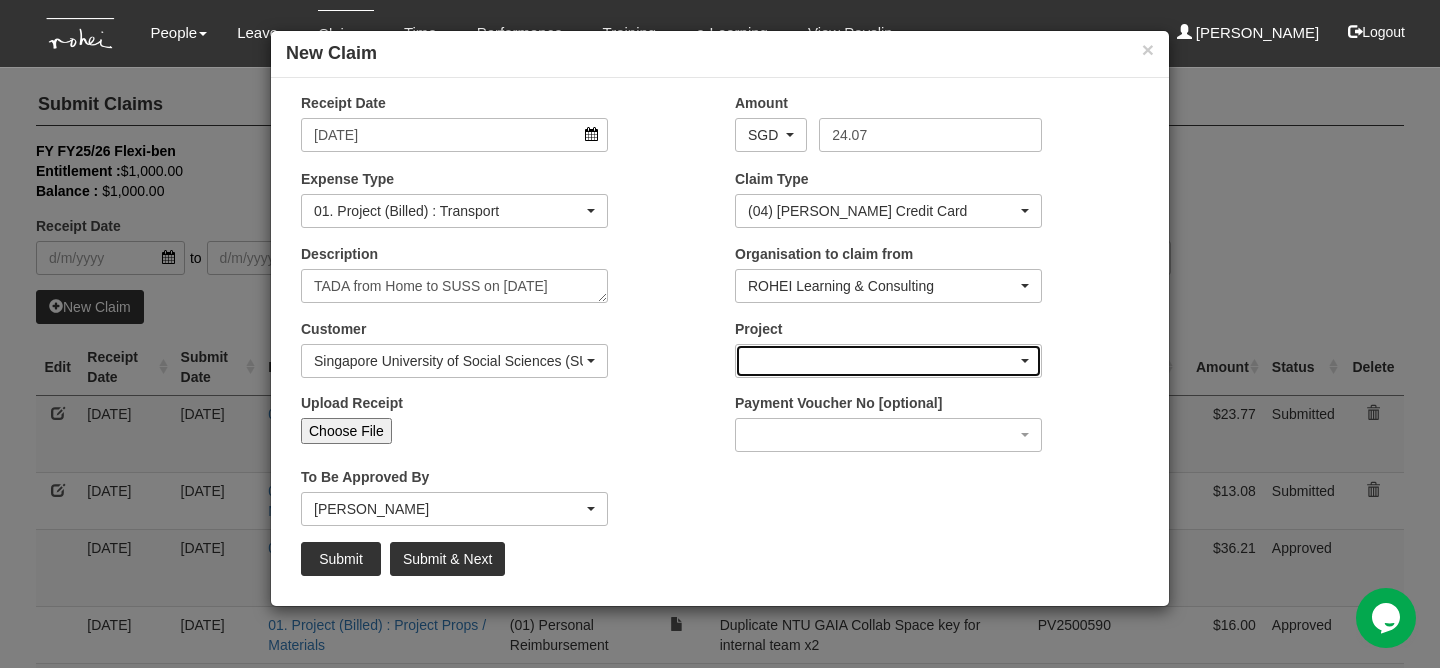 click at bounding box center (888, 361) 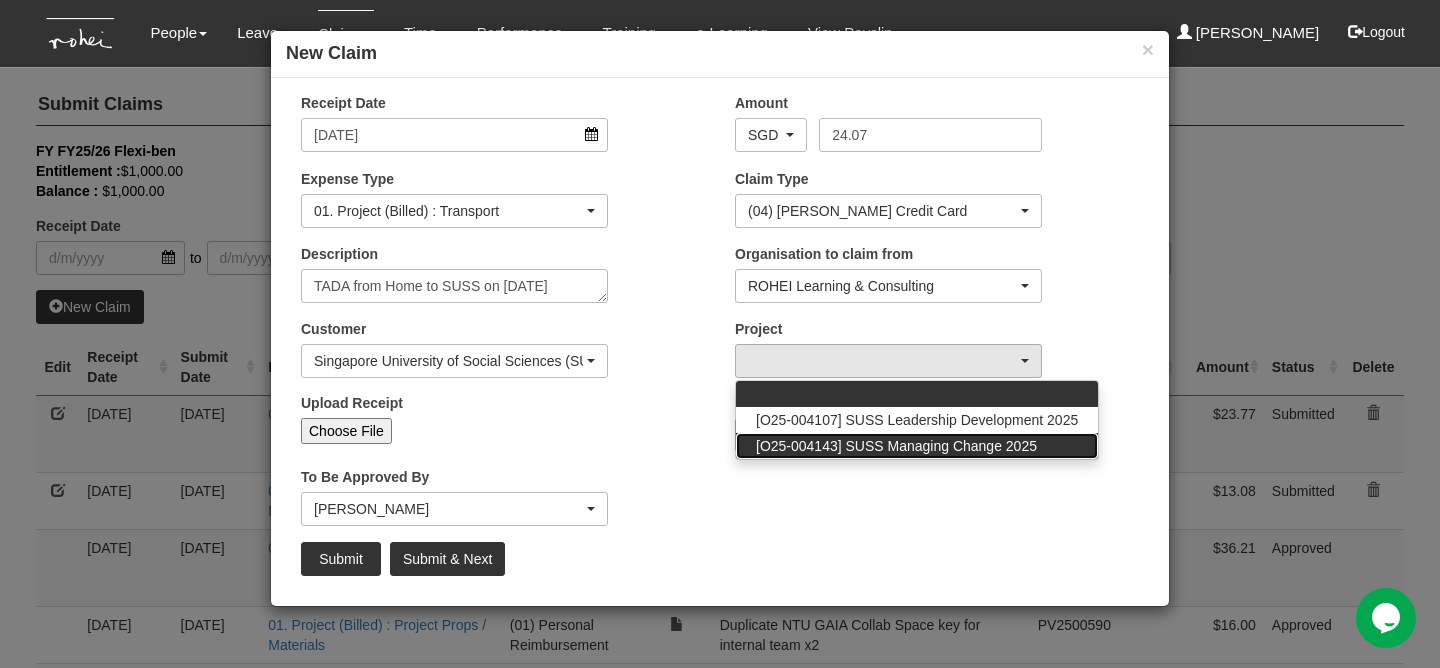 click on "[O25-004143] SUSS Managing Change 2025" at bounding box center (896, 446) 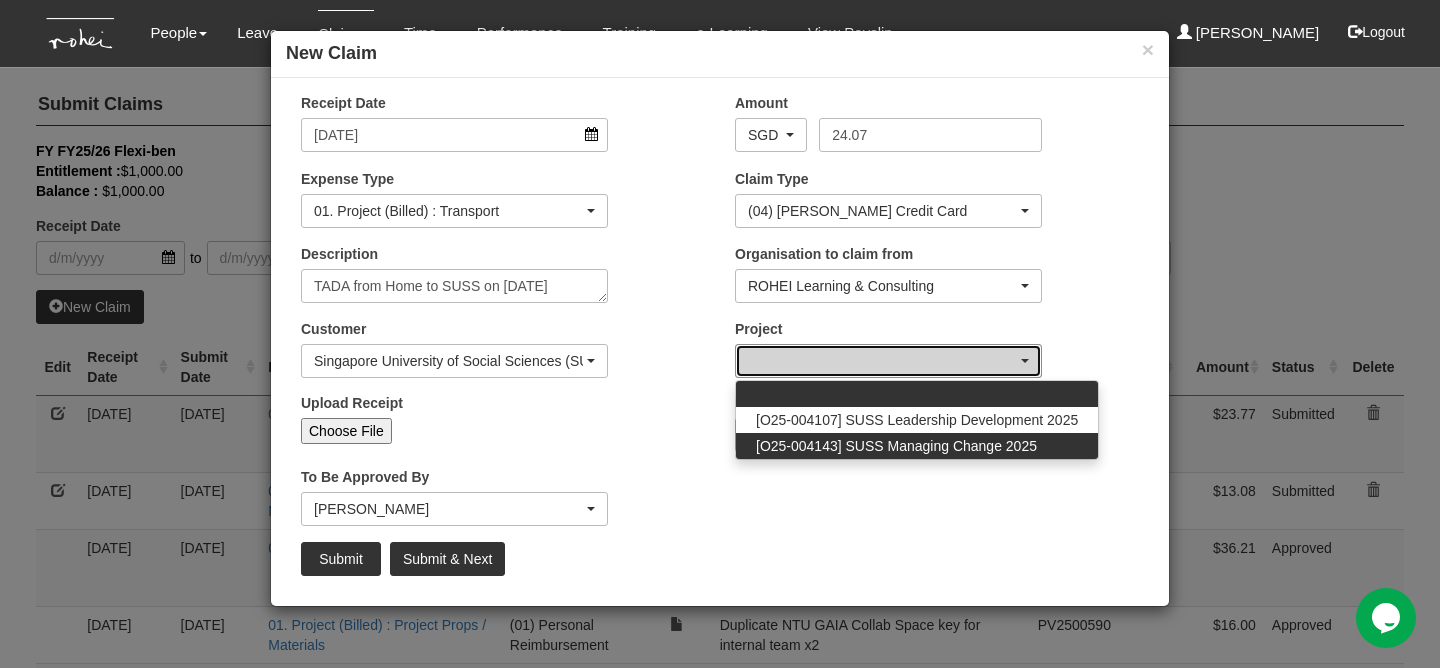 select on "2771" 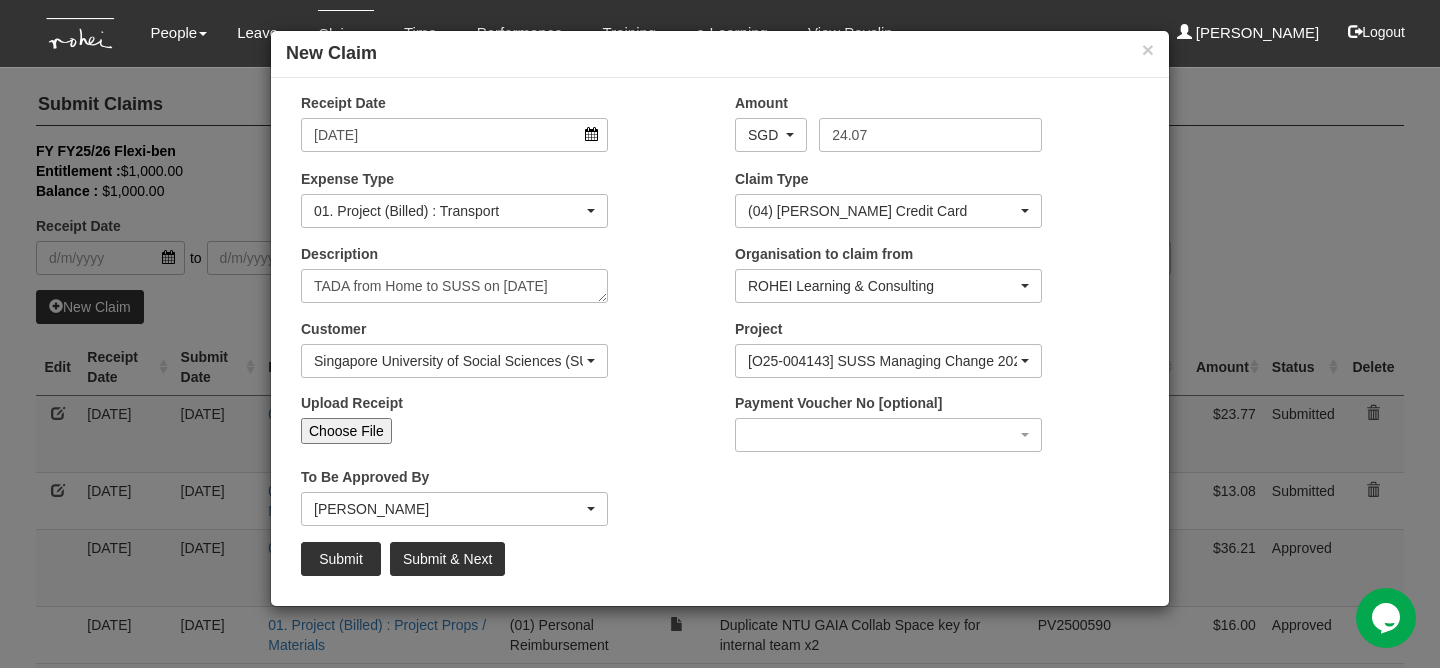 click on "Choose File" at bounding box center (346, 431) 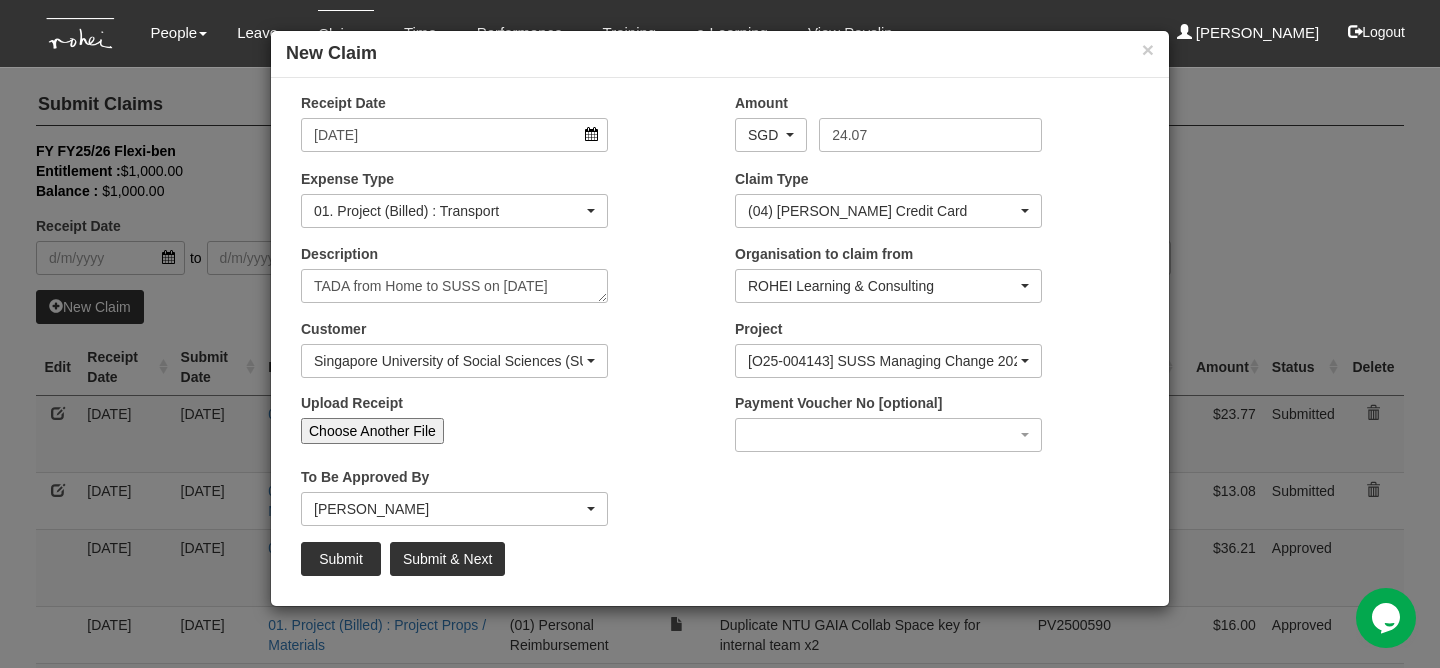type 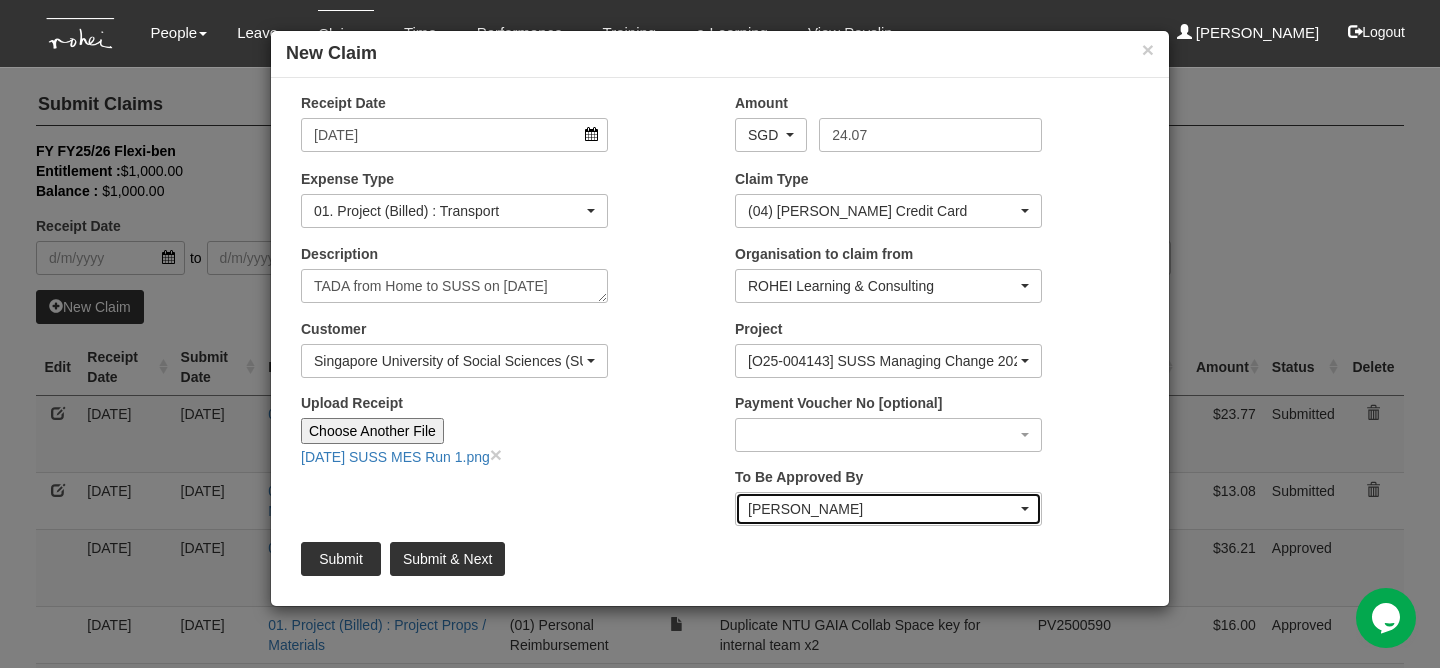 click on "[PERSON_NAME]" at bounding box center [882, 509] 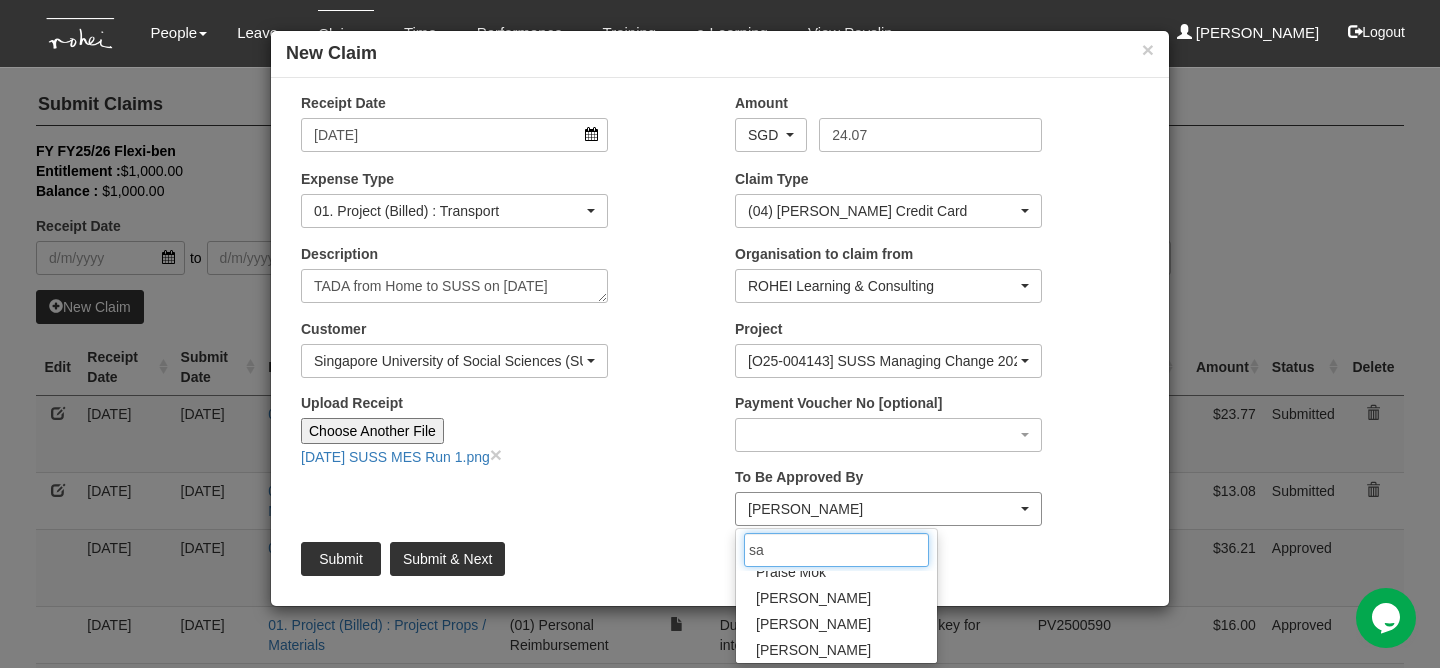 scroll, scrollTop: 0, scrollLeft: 0, axis: both 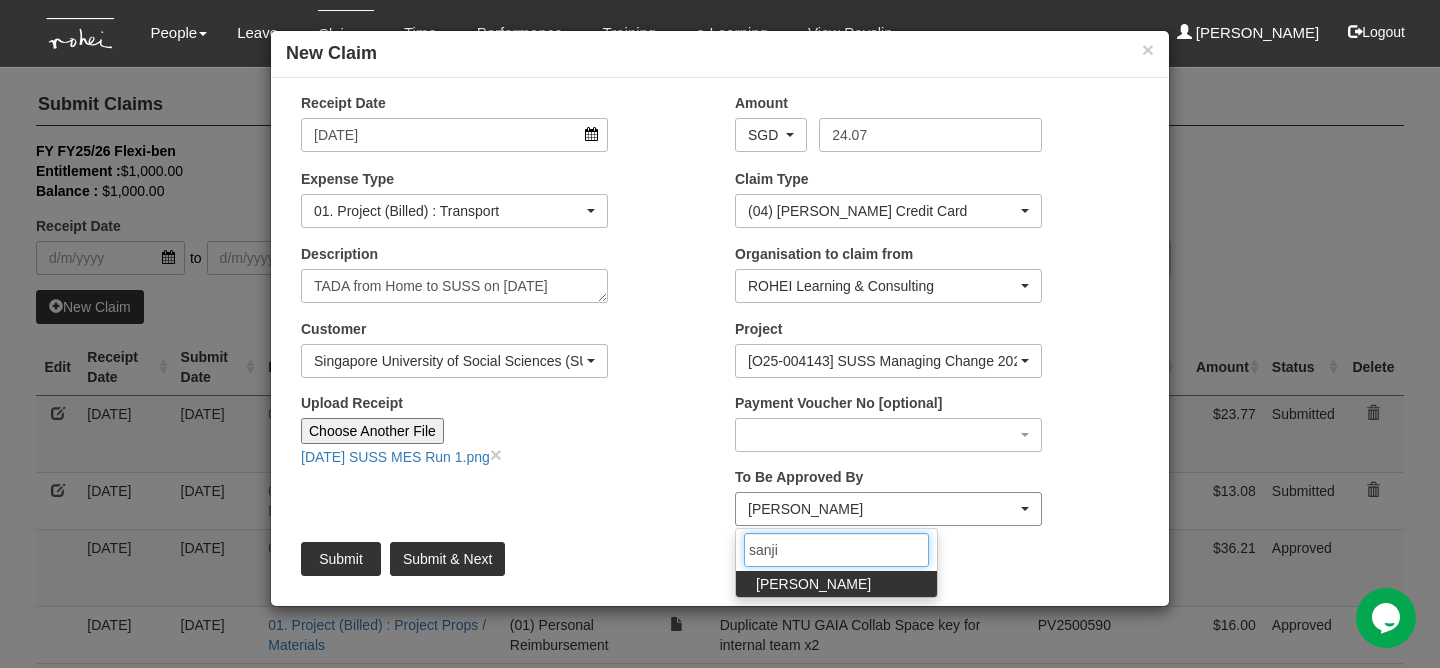 type on "[PERSON_NAME]" 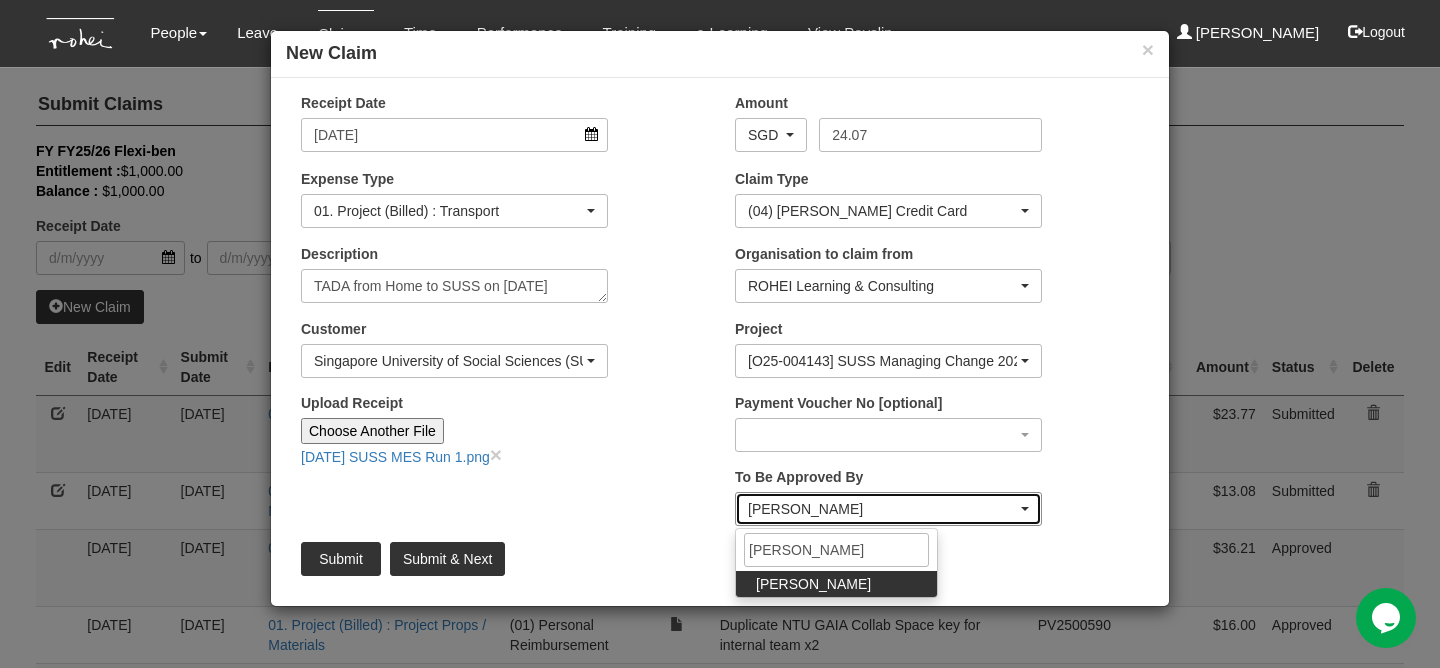 select on "5e225cdc-7ce9-465a-9503-99e8ed4cc44e" 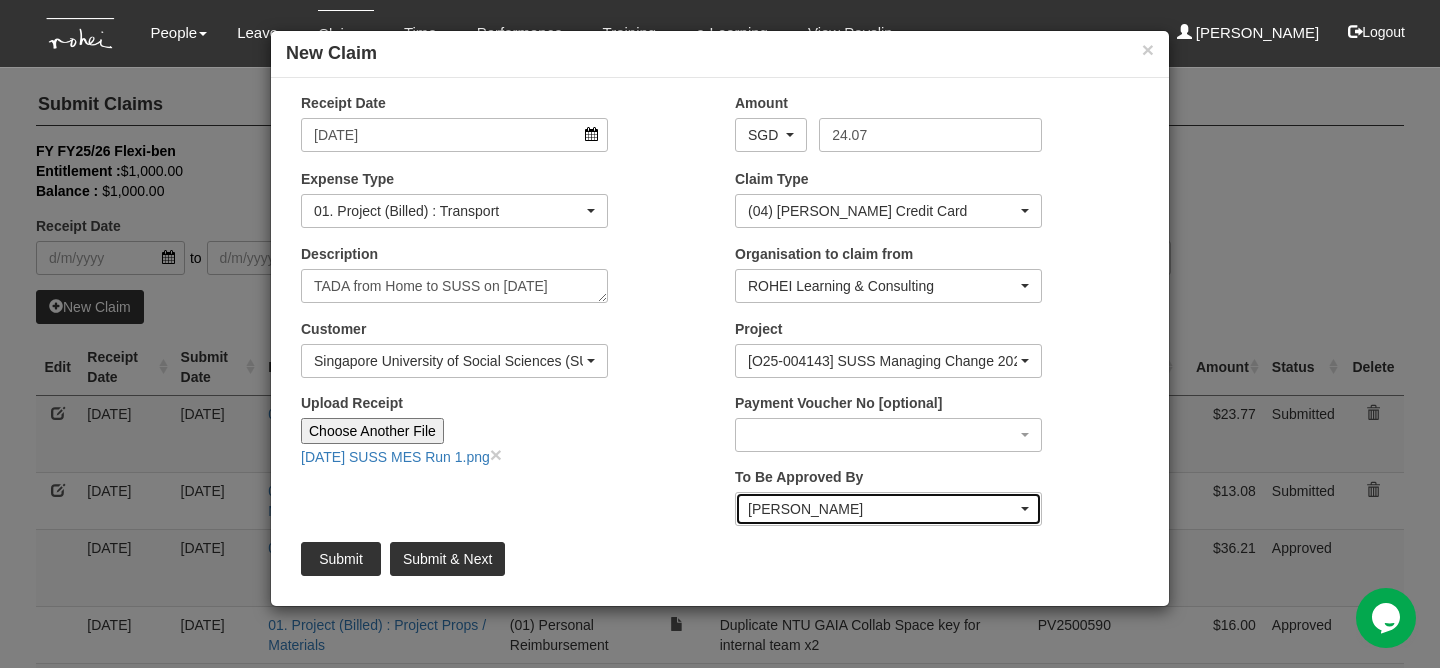 type 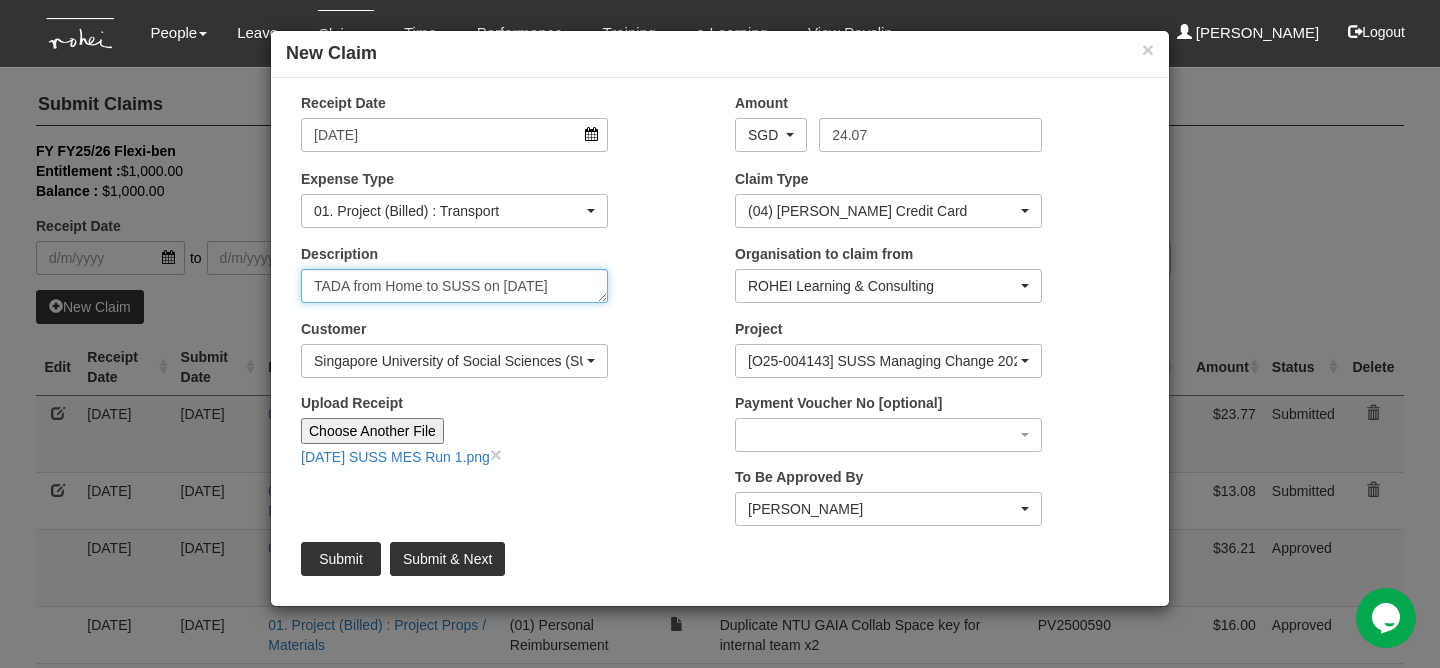 click on "TADA from Home to SUSS on [DATE]" at bounding box center [454, 286] 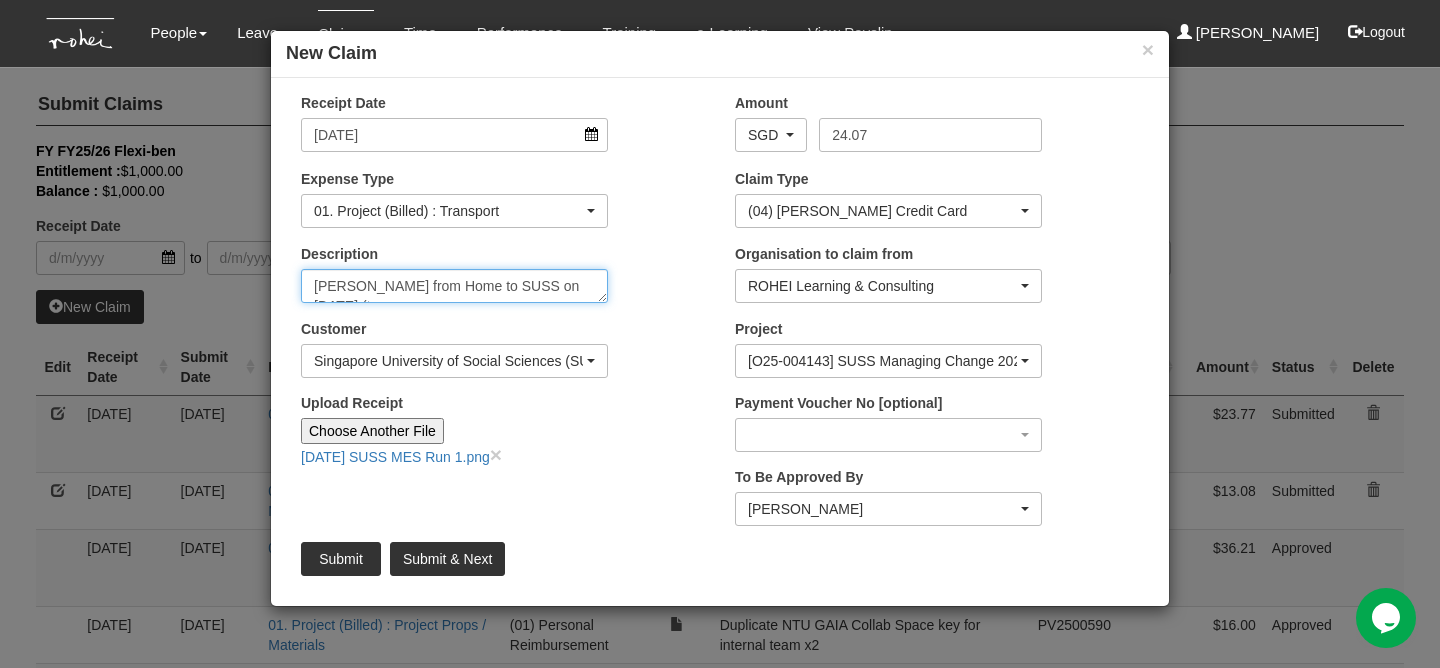 scroll, scrollTop: 12, scrollLeft: 0, axis: vertical 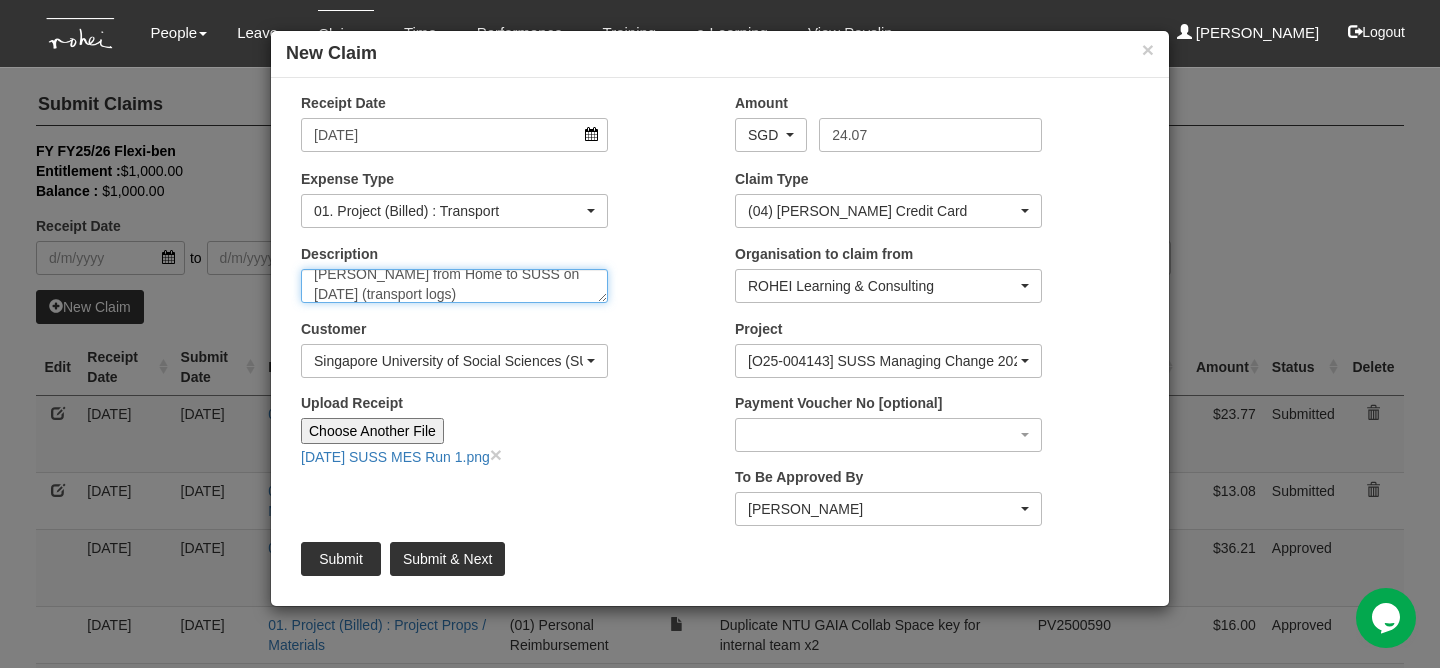 type on "[PERSON_NAME] from Home to SUSS on [DATE] (transport logs)" 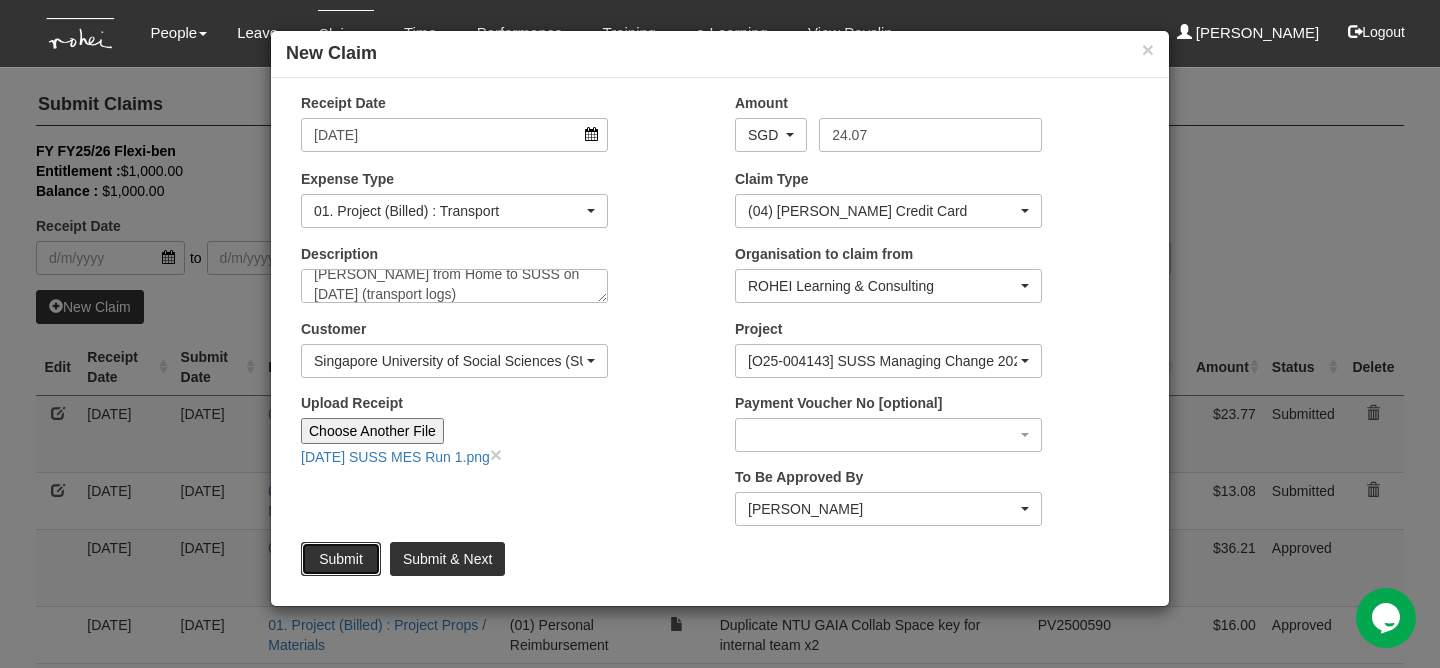 click on "Submit" at bounding box center (341, 559) 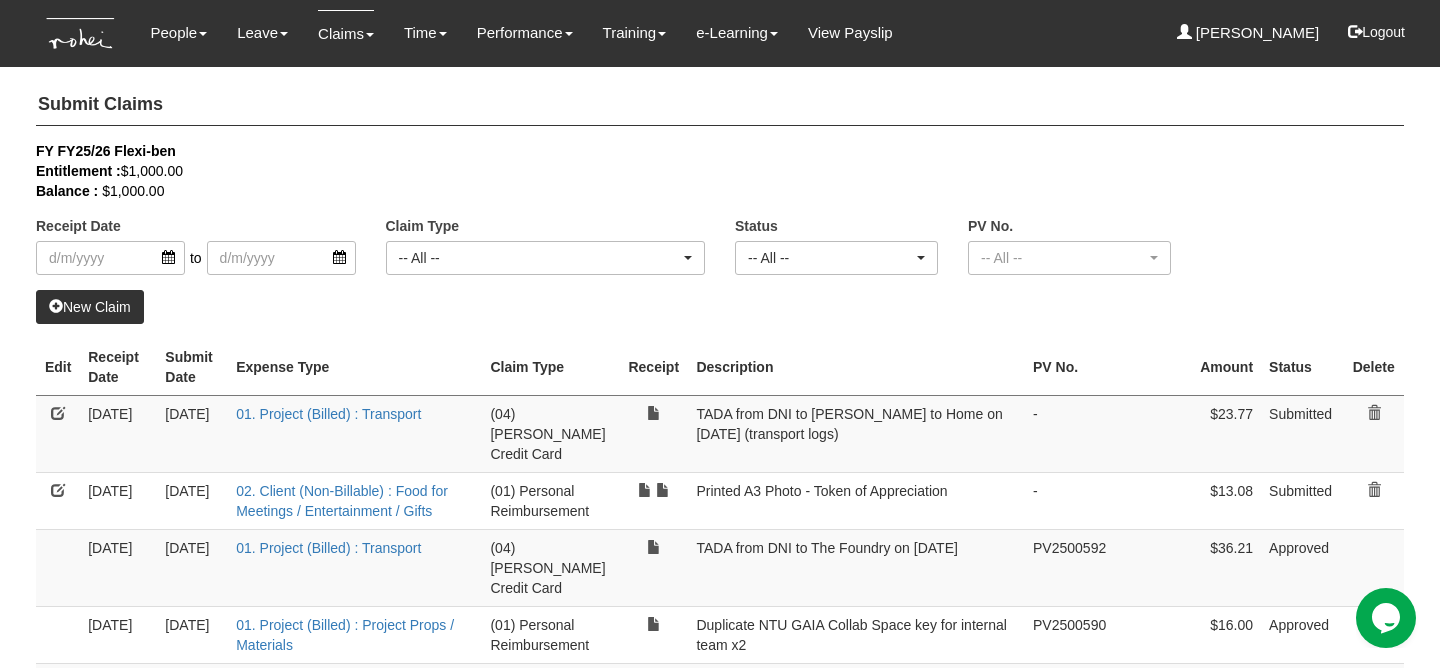 select on "50" 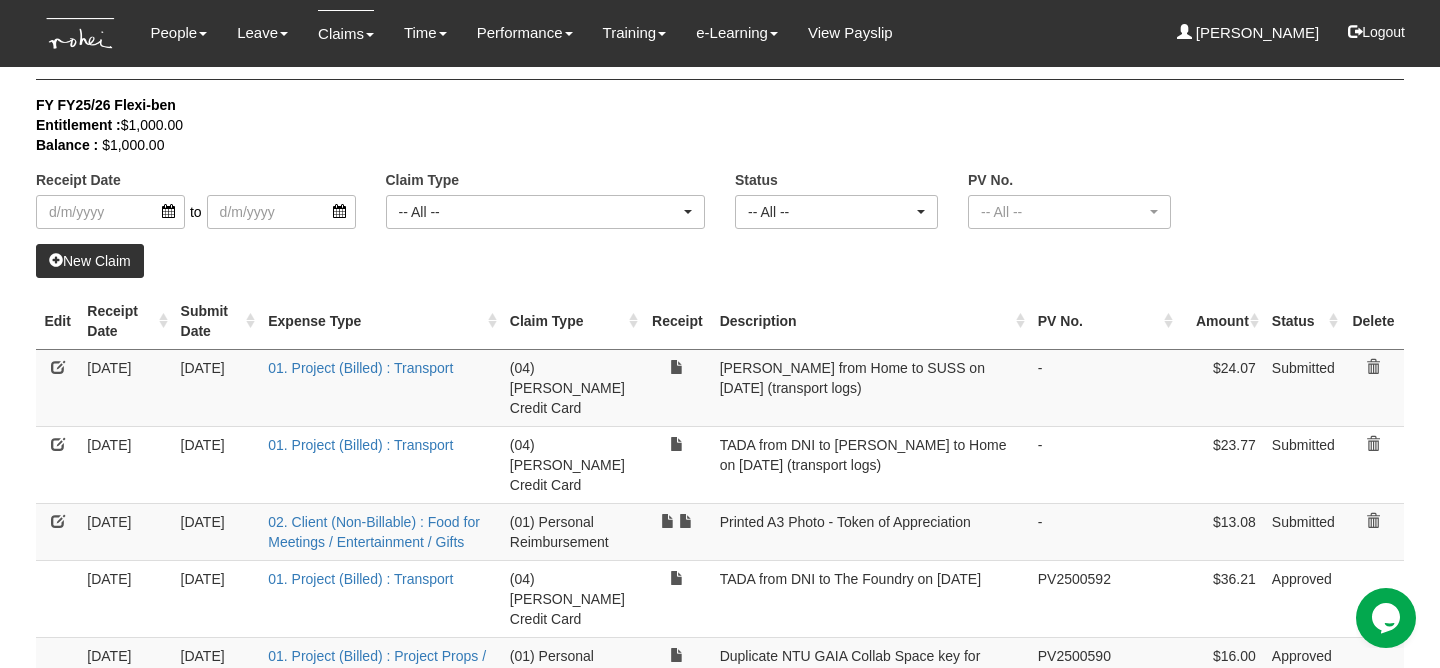 scroll, scrollTop: 0, scrollLeft: 0, axis: both 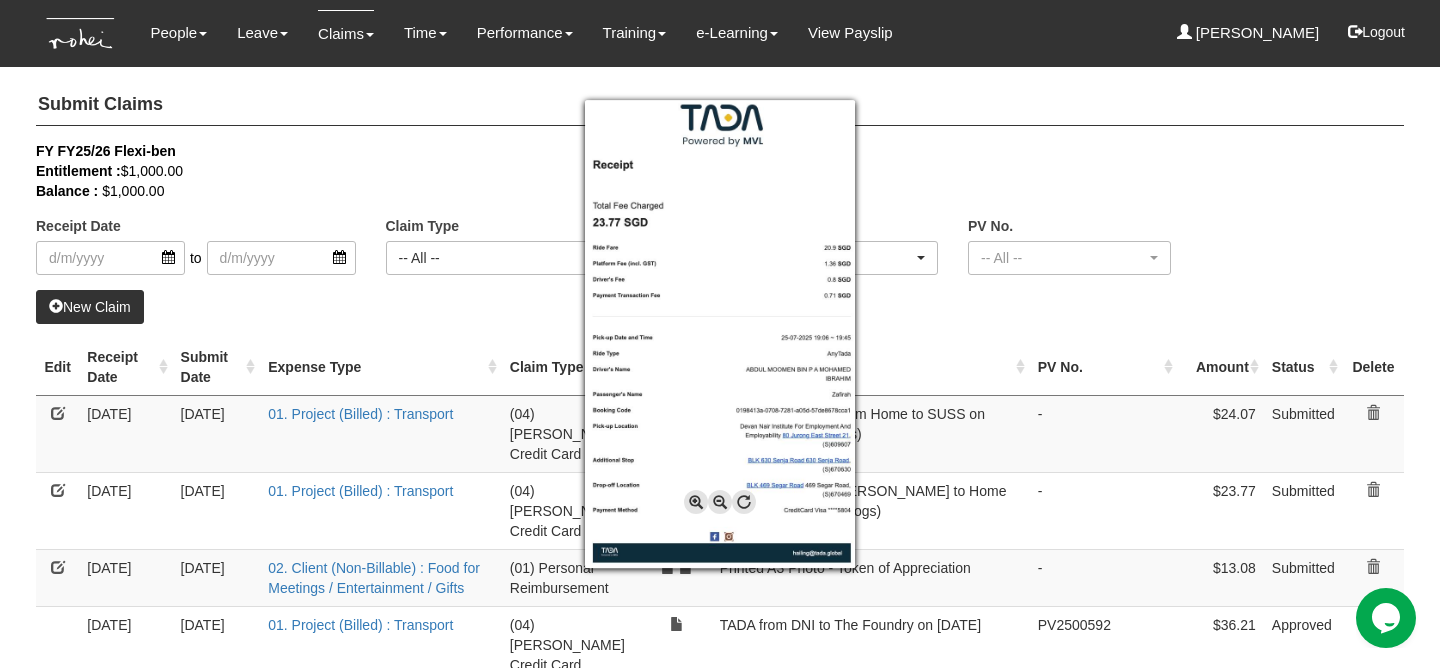 click at bounding box center (720, 334) 